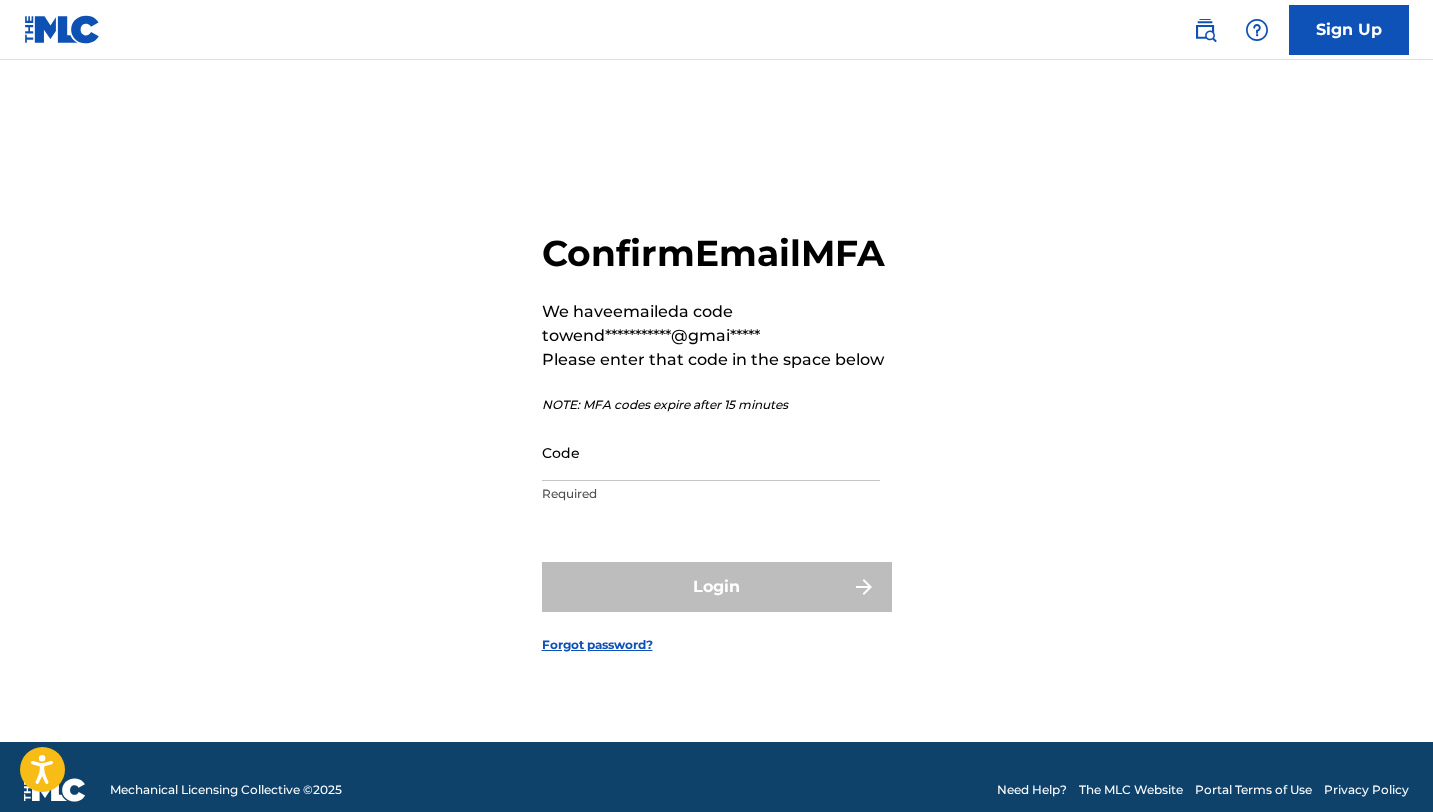 scroll, scrollTop: 0, scrollLeft: 0, axis: both 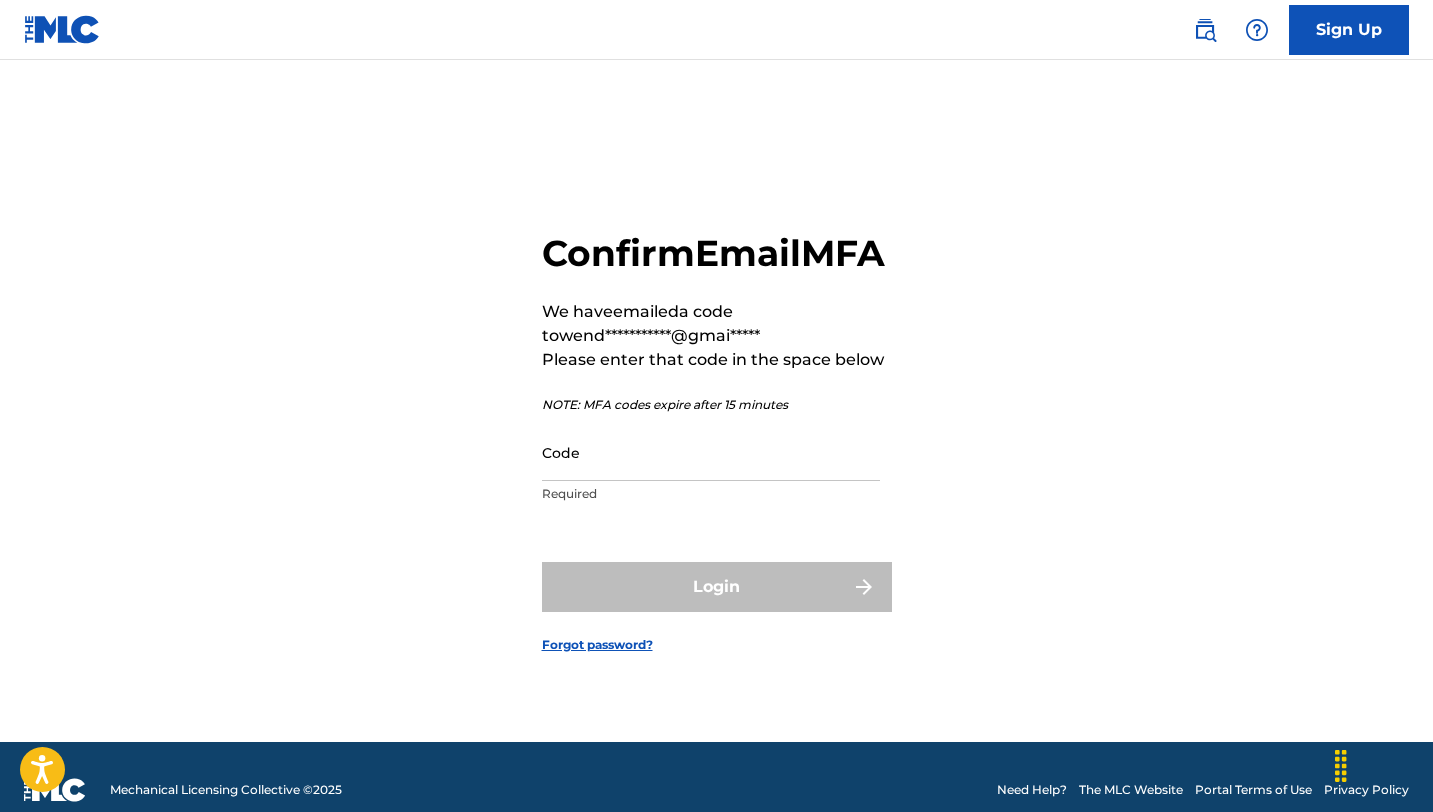 click on "Code" at bounding box center [711, 452] 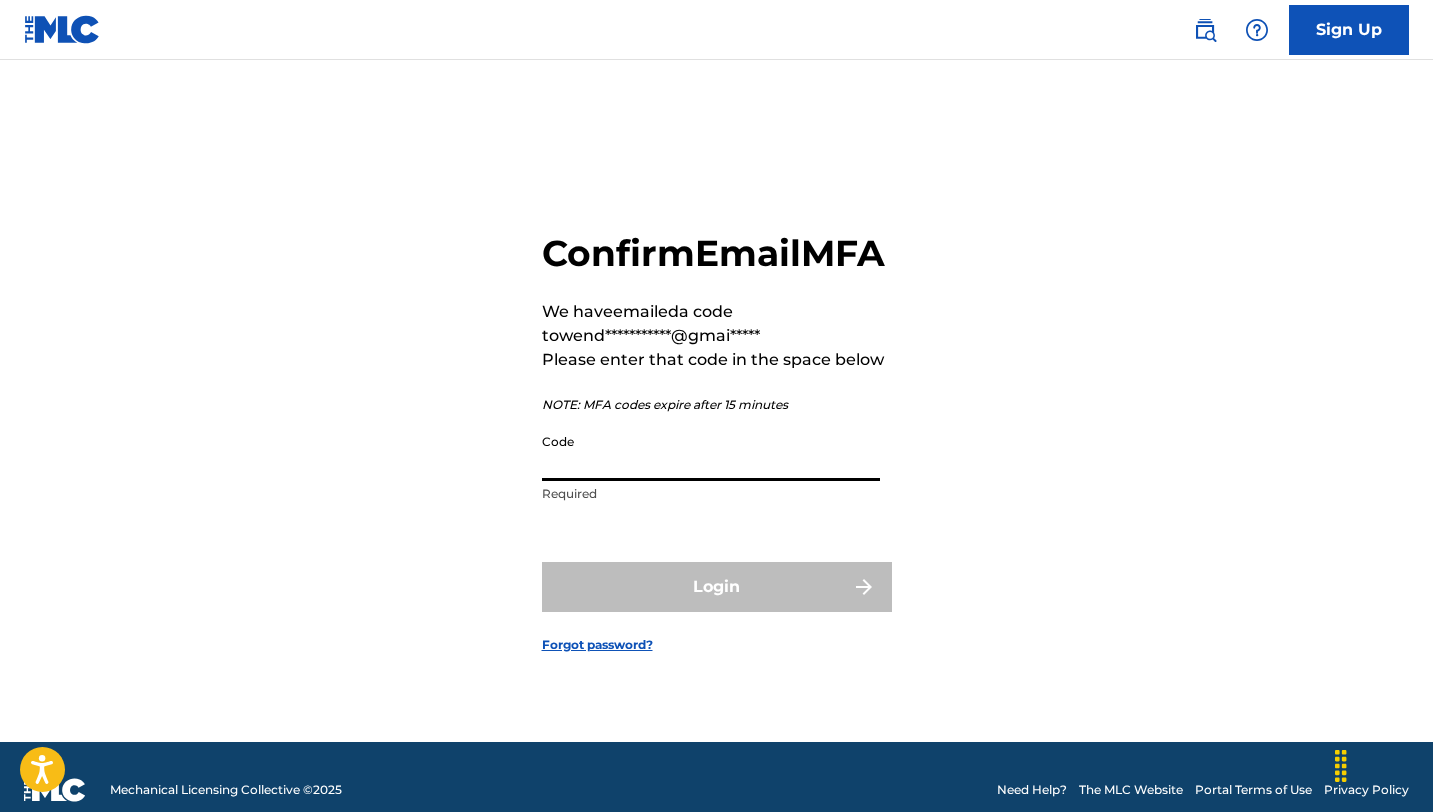 paste on "[POSTAL CODE]" 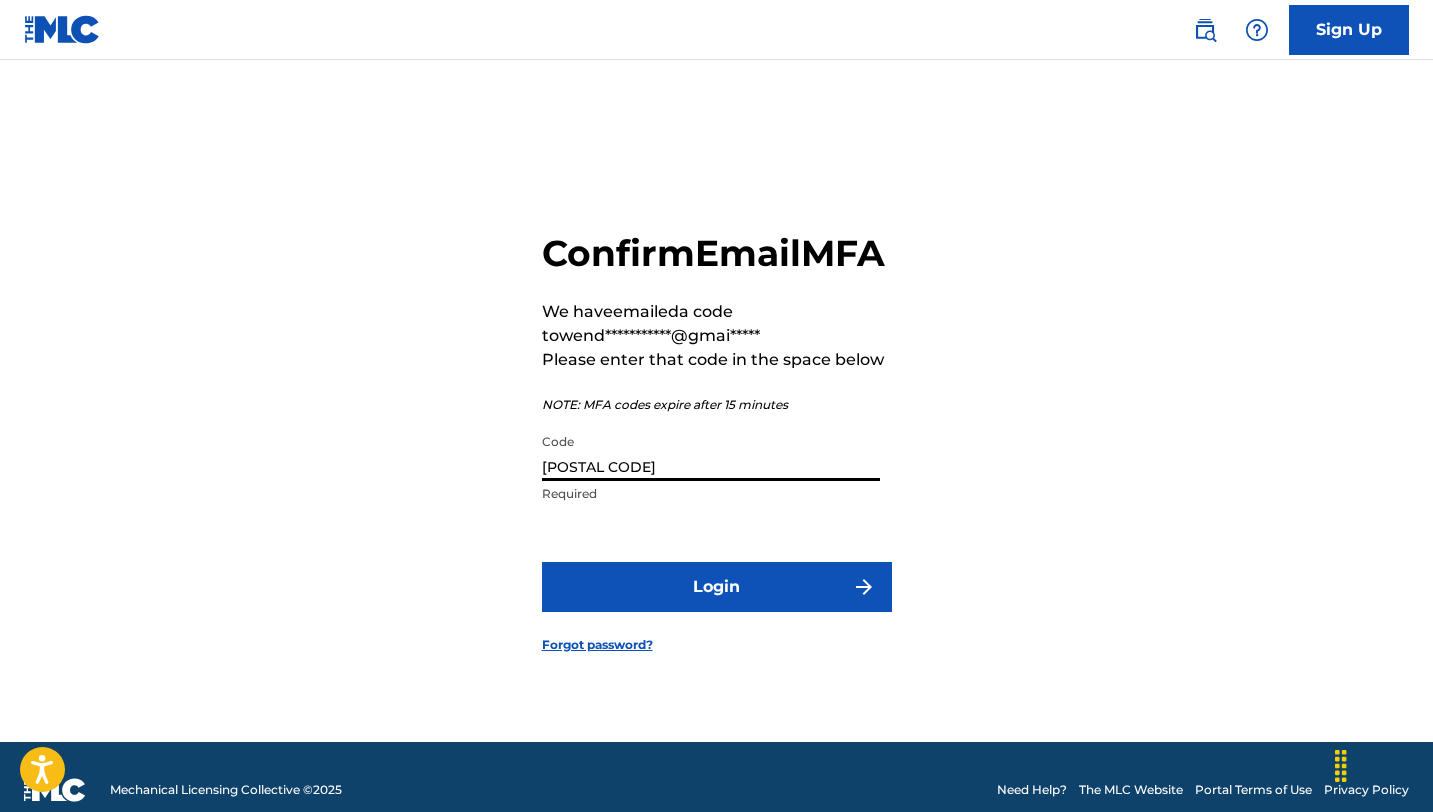 type on "[POSTAL CODE]" 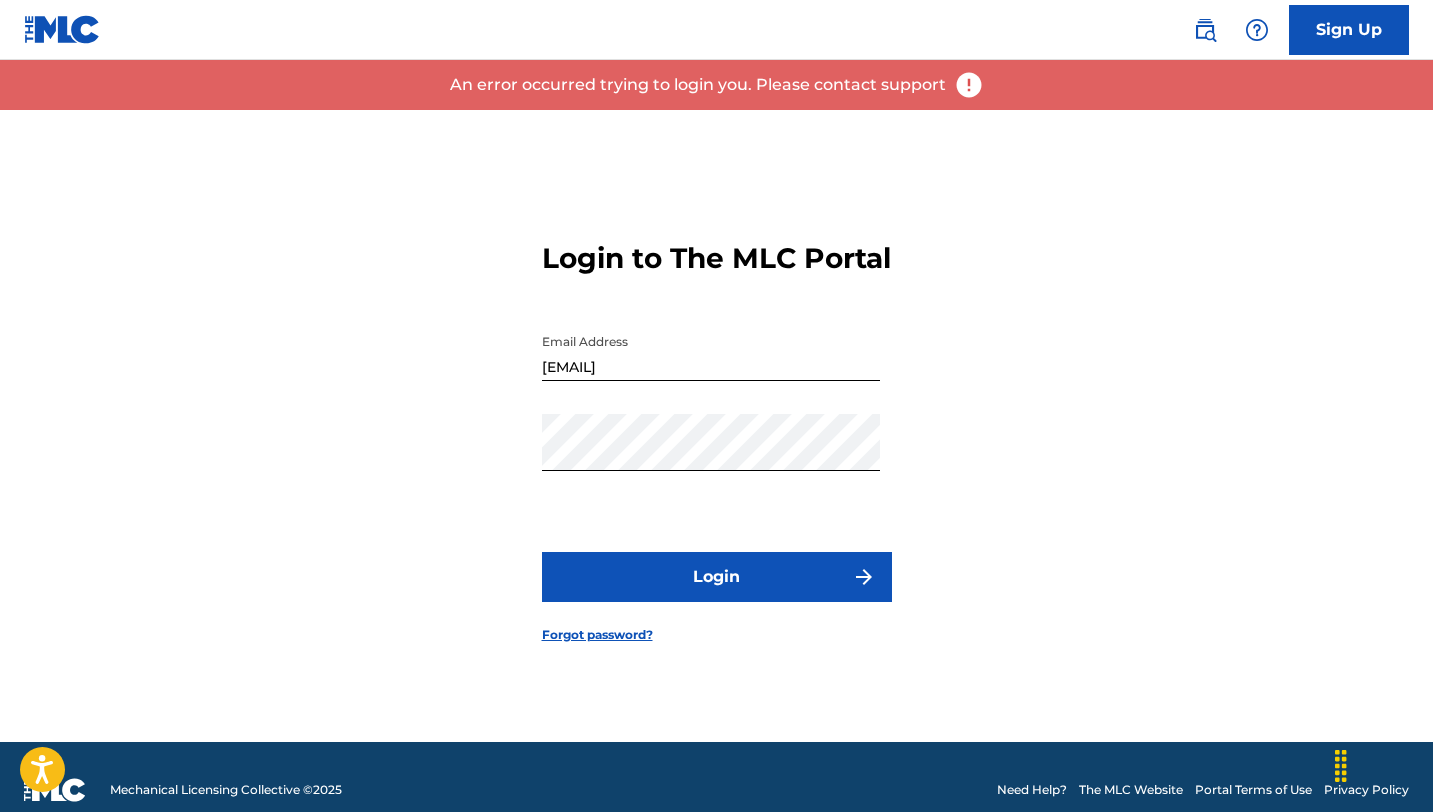 click on "Login" at bounding box center (717, 577) 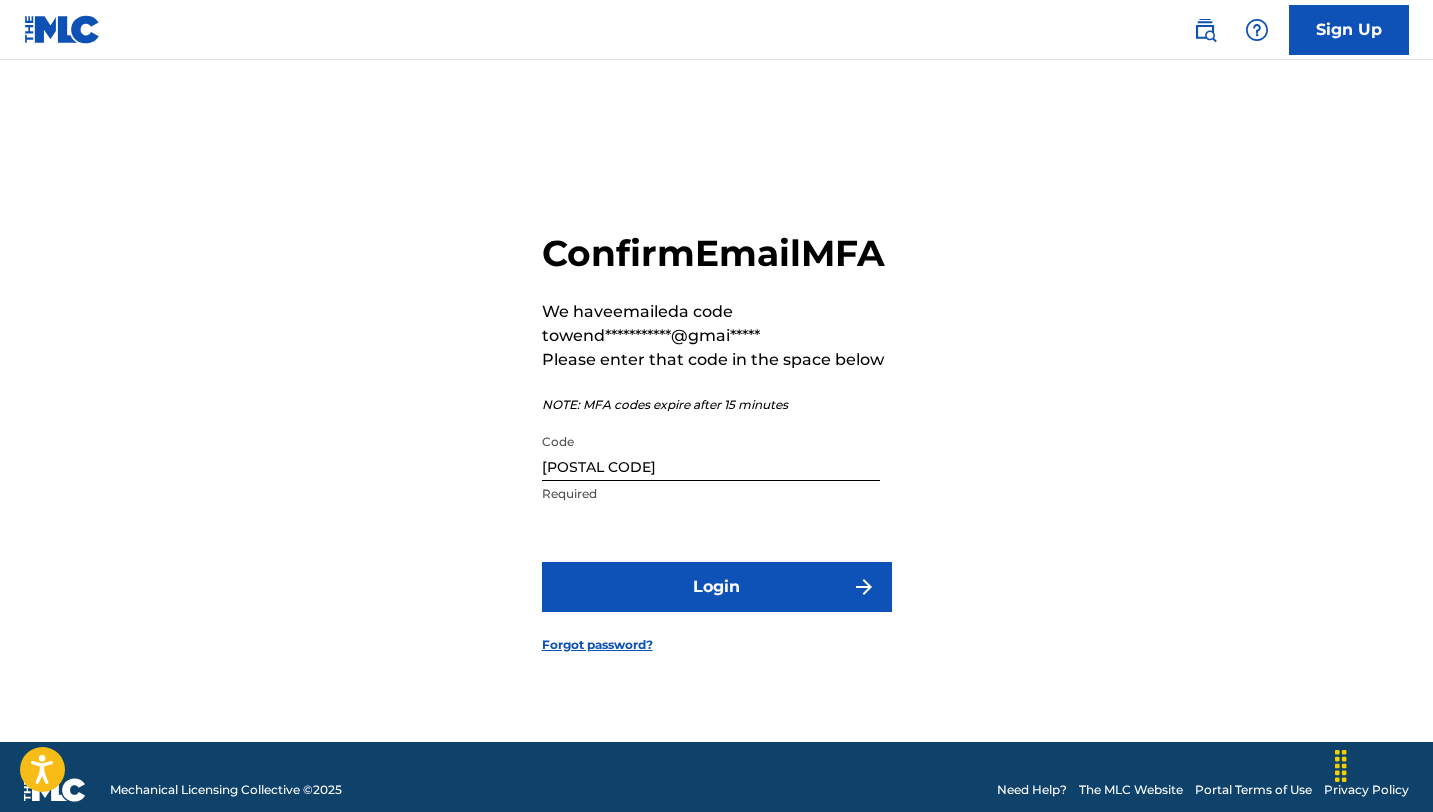 click on "[POSTAL CODE]" at bounding box center [711, 452] 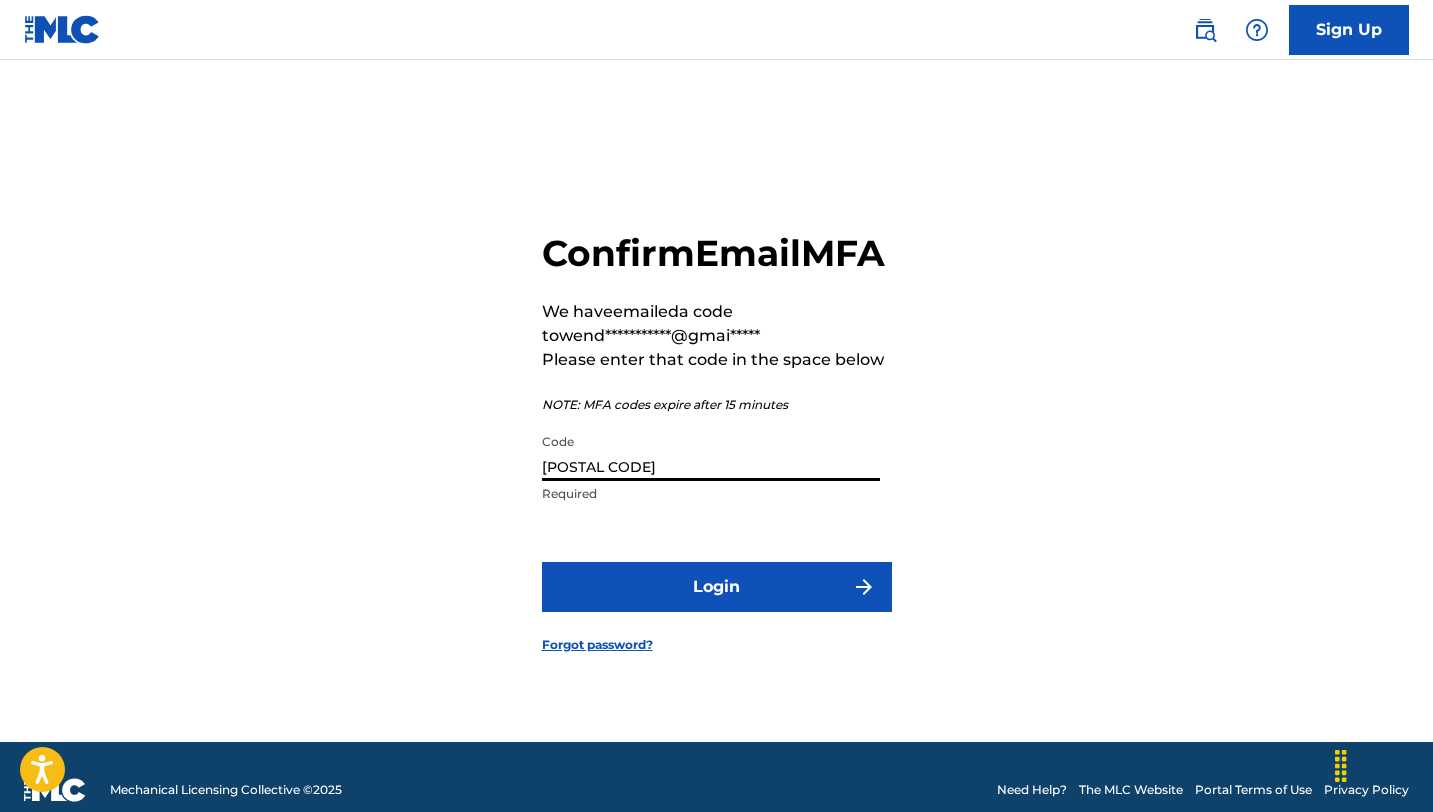 click on "[POSTAL CODE]" at bounding box center (711, 452) 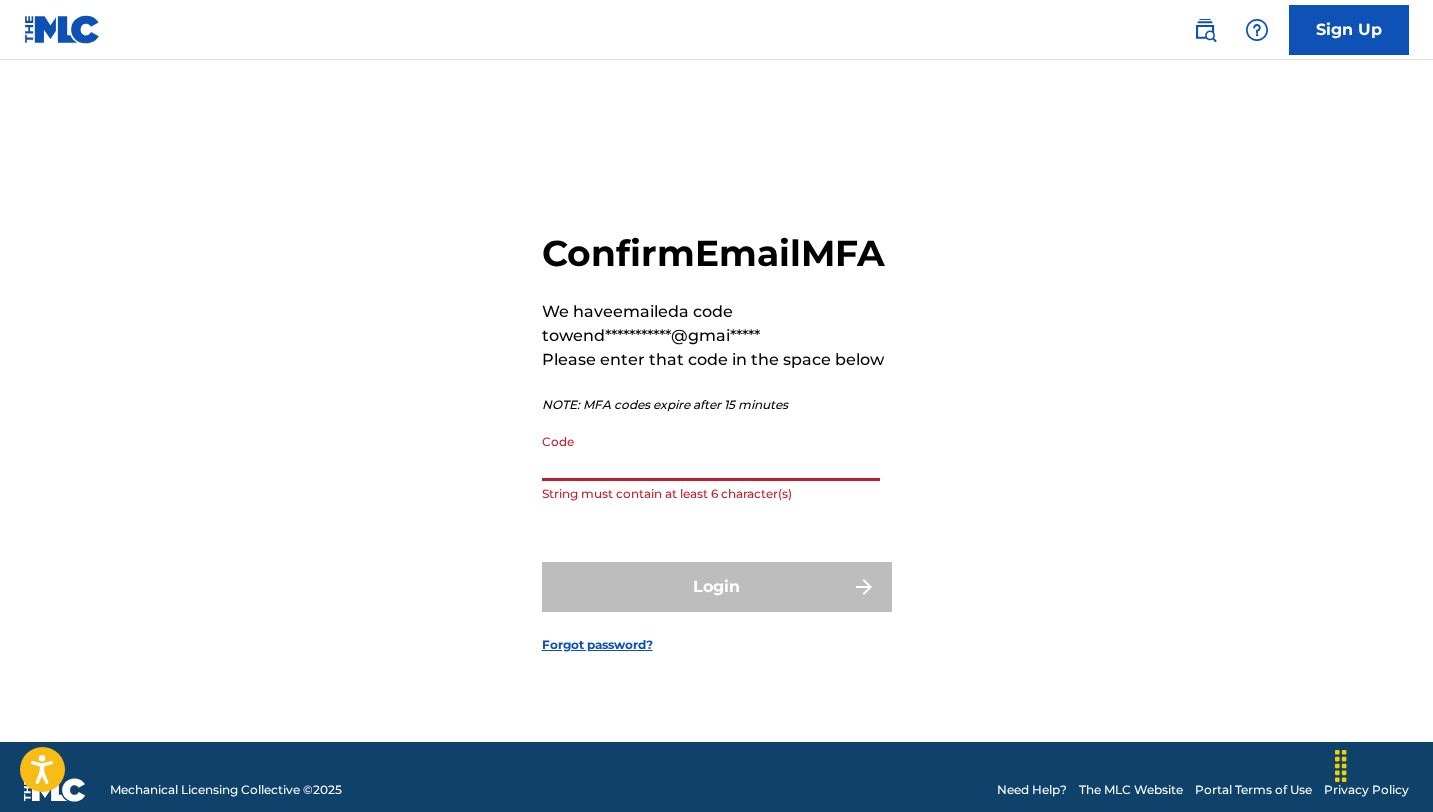 paste on "[POSTAL CODE]" 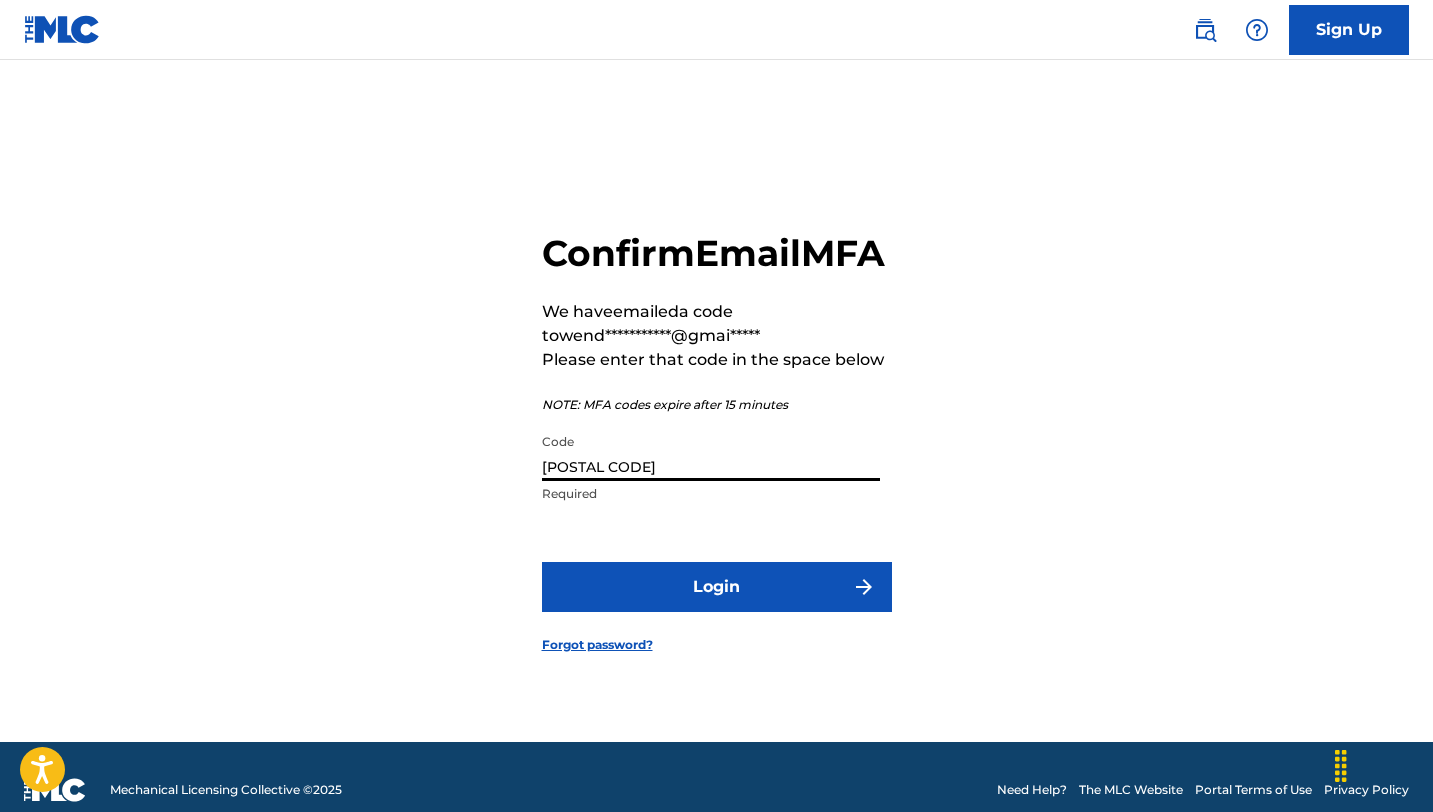 type on "[POSTAL CODE]" 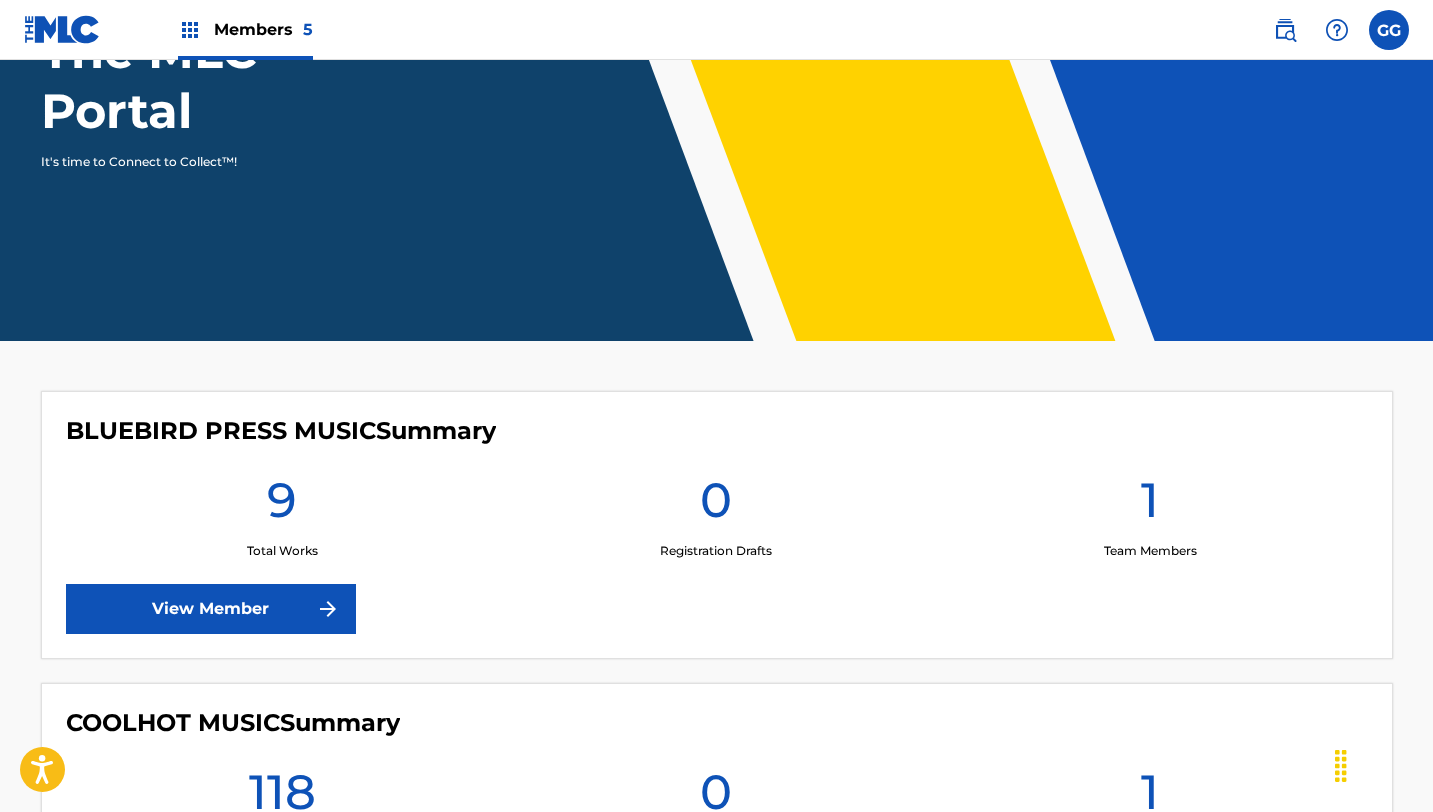 scroll, scrollTop: 263, scrollLeft: 0, axis: vertical 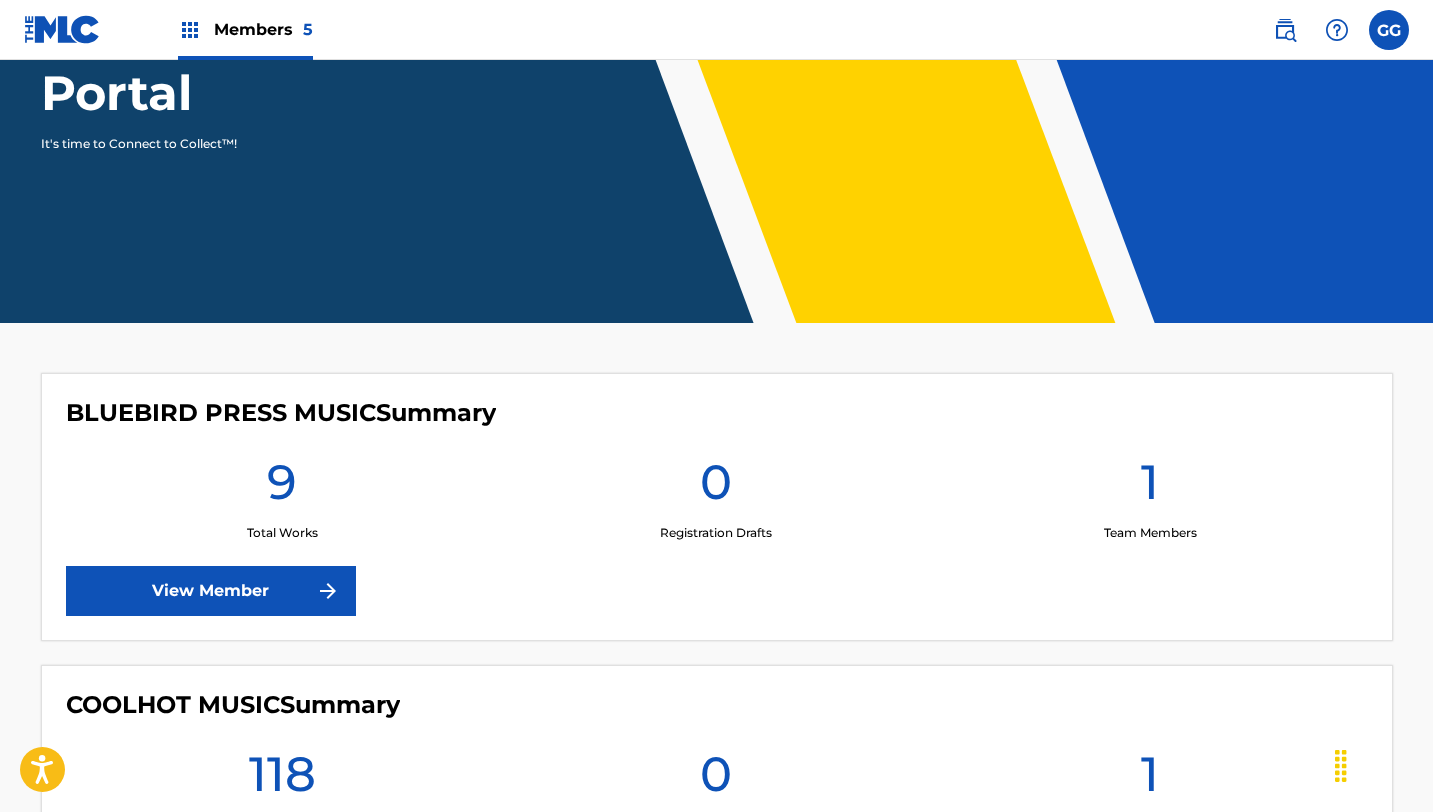 click on "View Member" at bounding box center [211, 591] 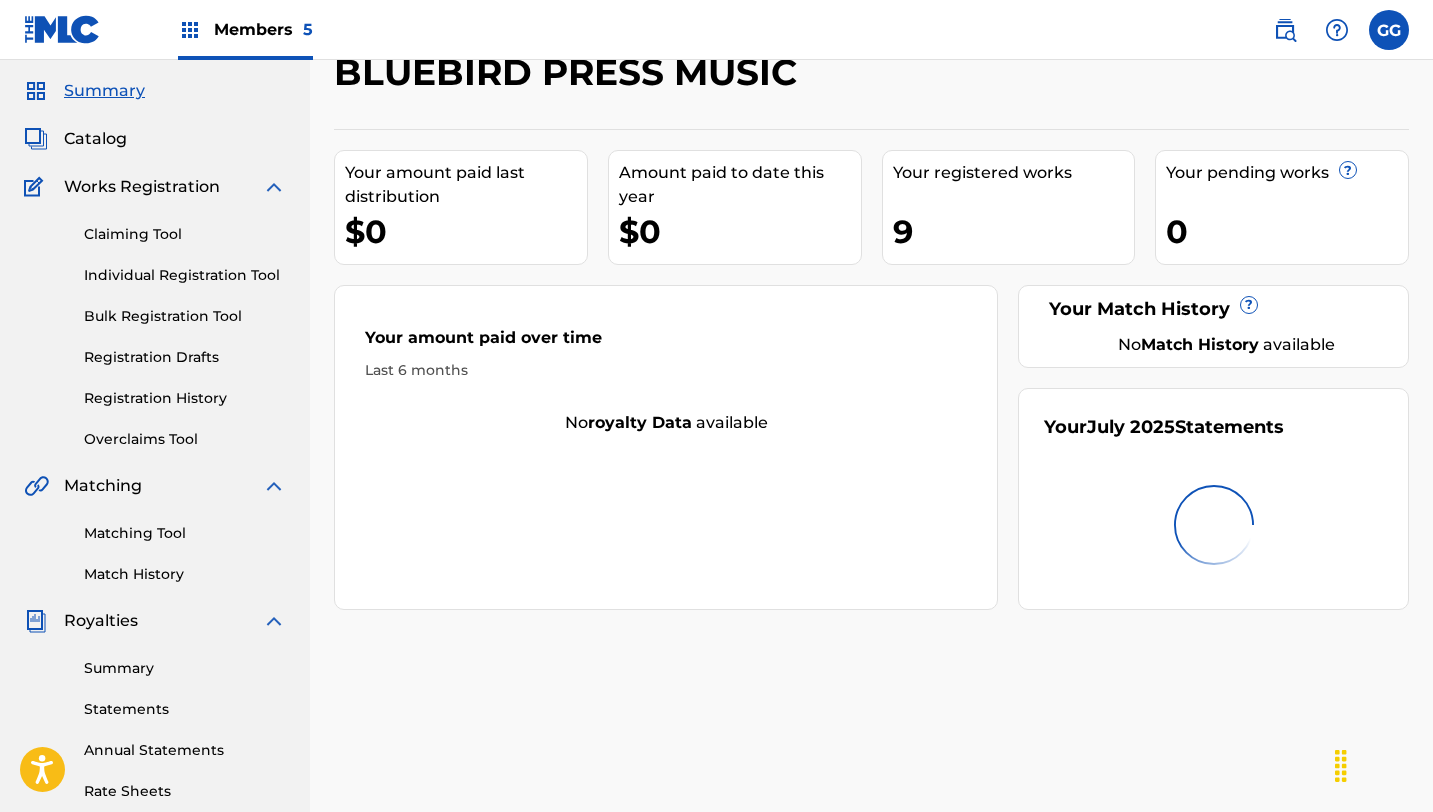 scroll, scrollTop: 80, scrollLeft: 0, axis: vertical 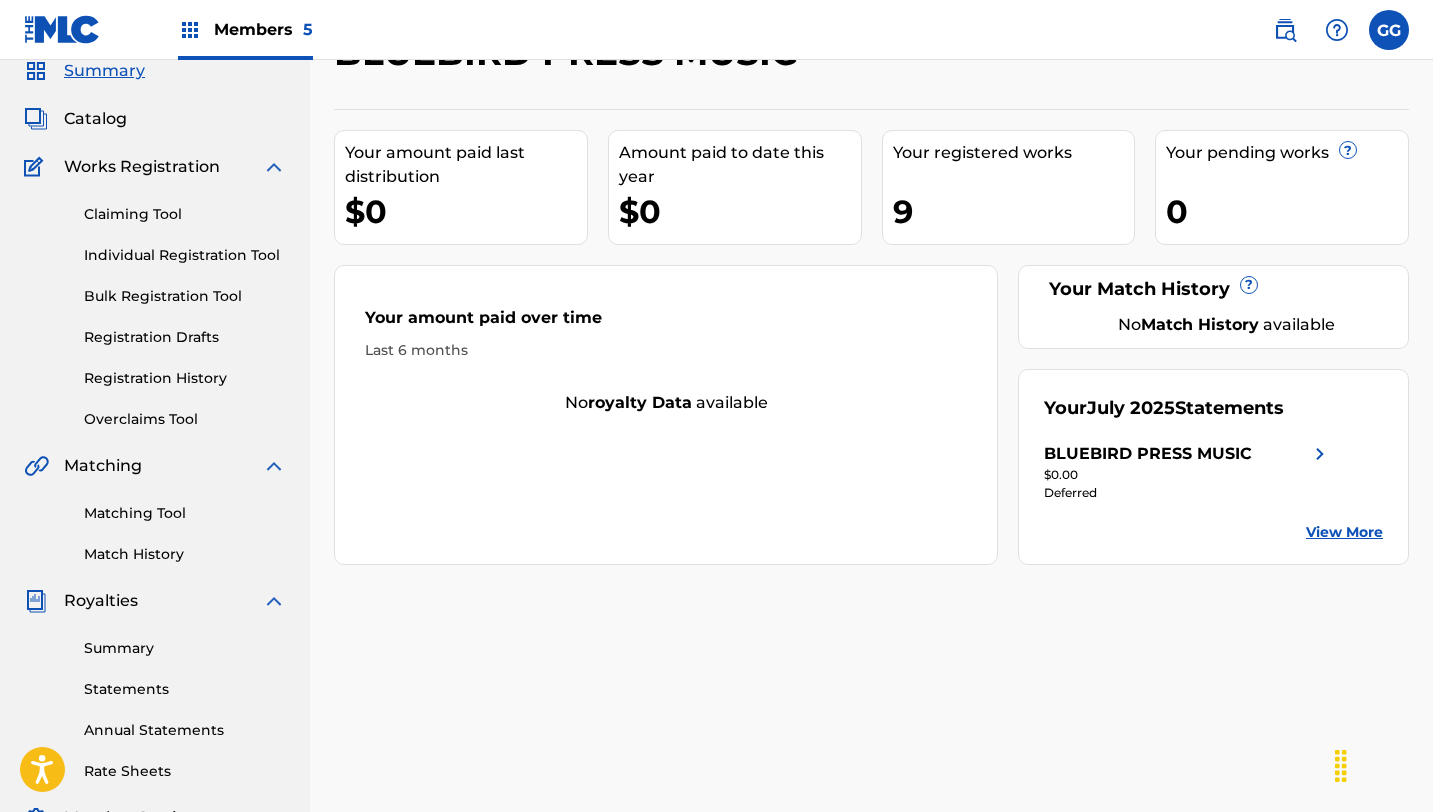 click on "View More" at bounding box center (1344, 532) 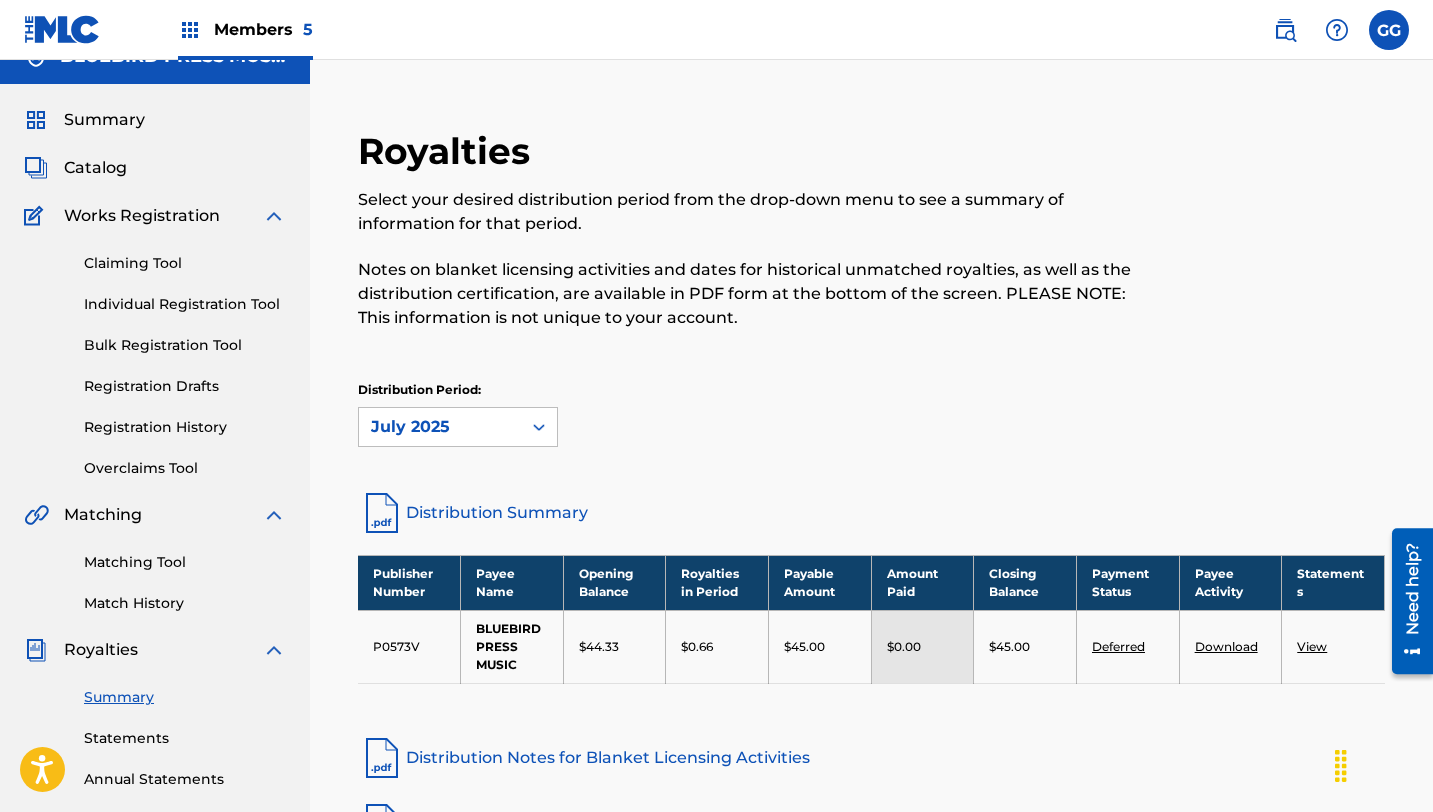 scroll, scrollTop: 0, scrollLeft: 0, axis: both 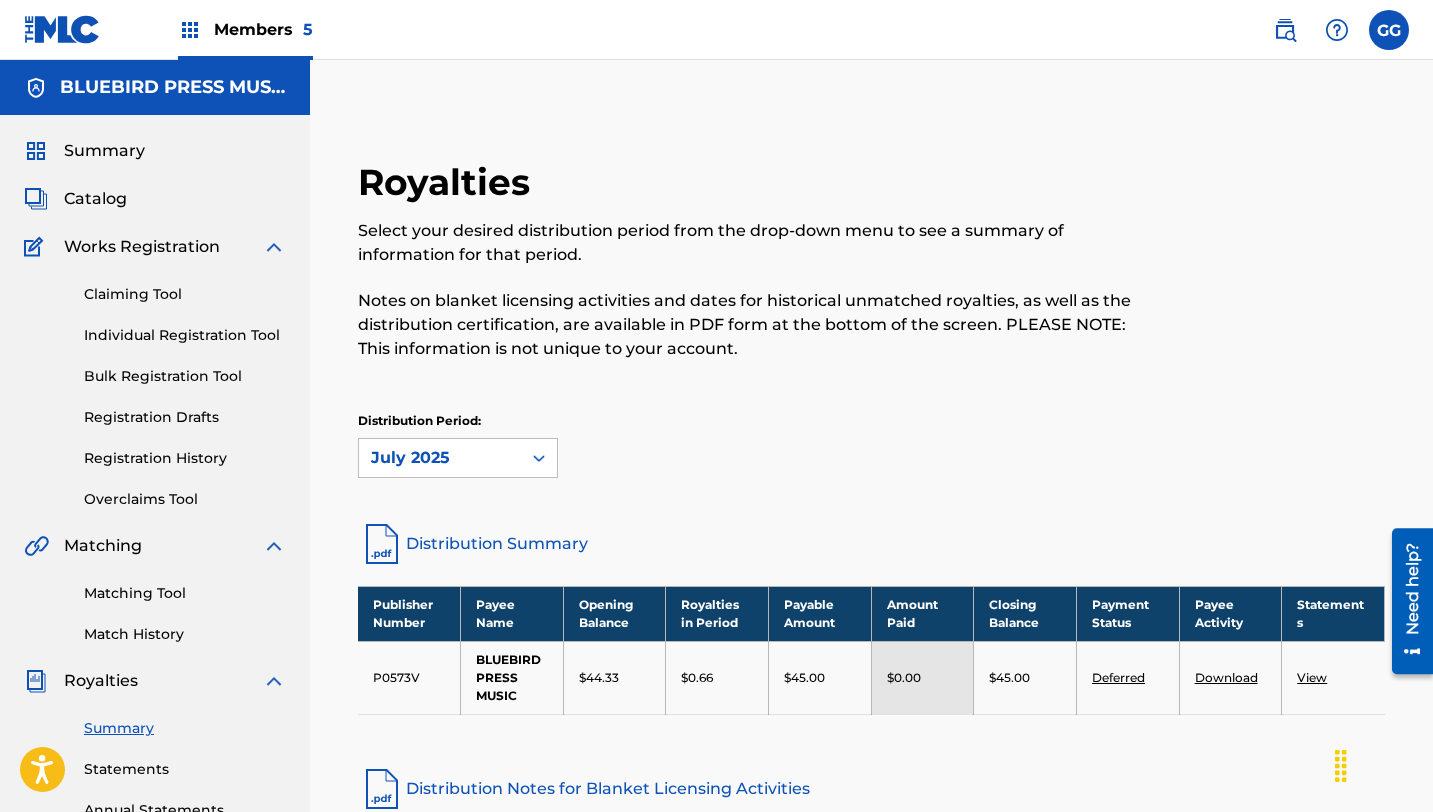 click on "Members    5" at bounding box center (263, 29) 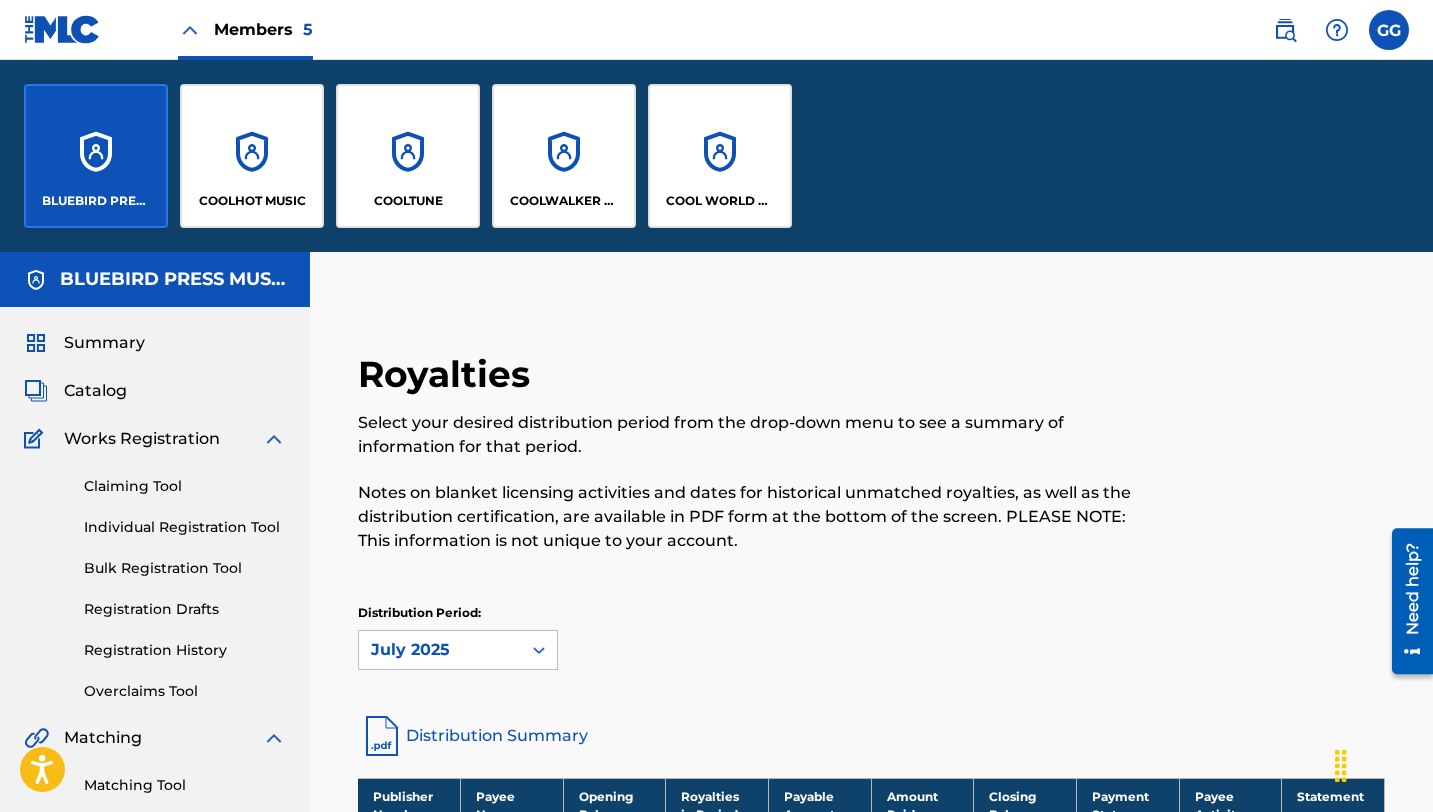 click on "COOLHOT MUSIC" at bounding box center (252, 156) 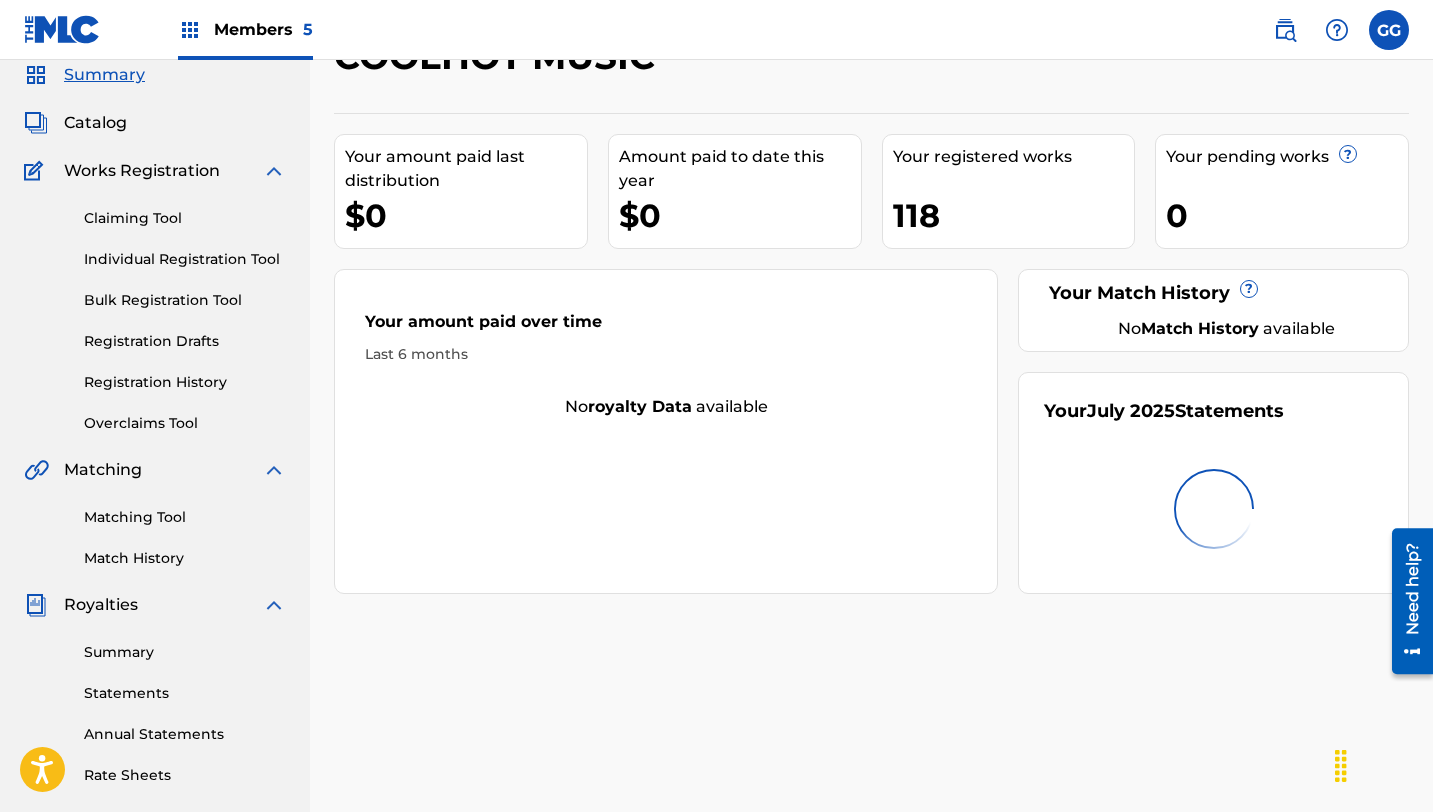 scroll, scrollTop: 90, scrollLeft: 0, axis: vertical 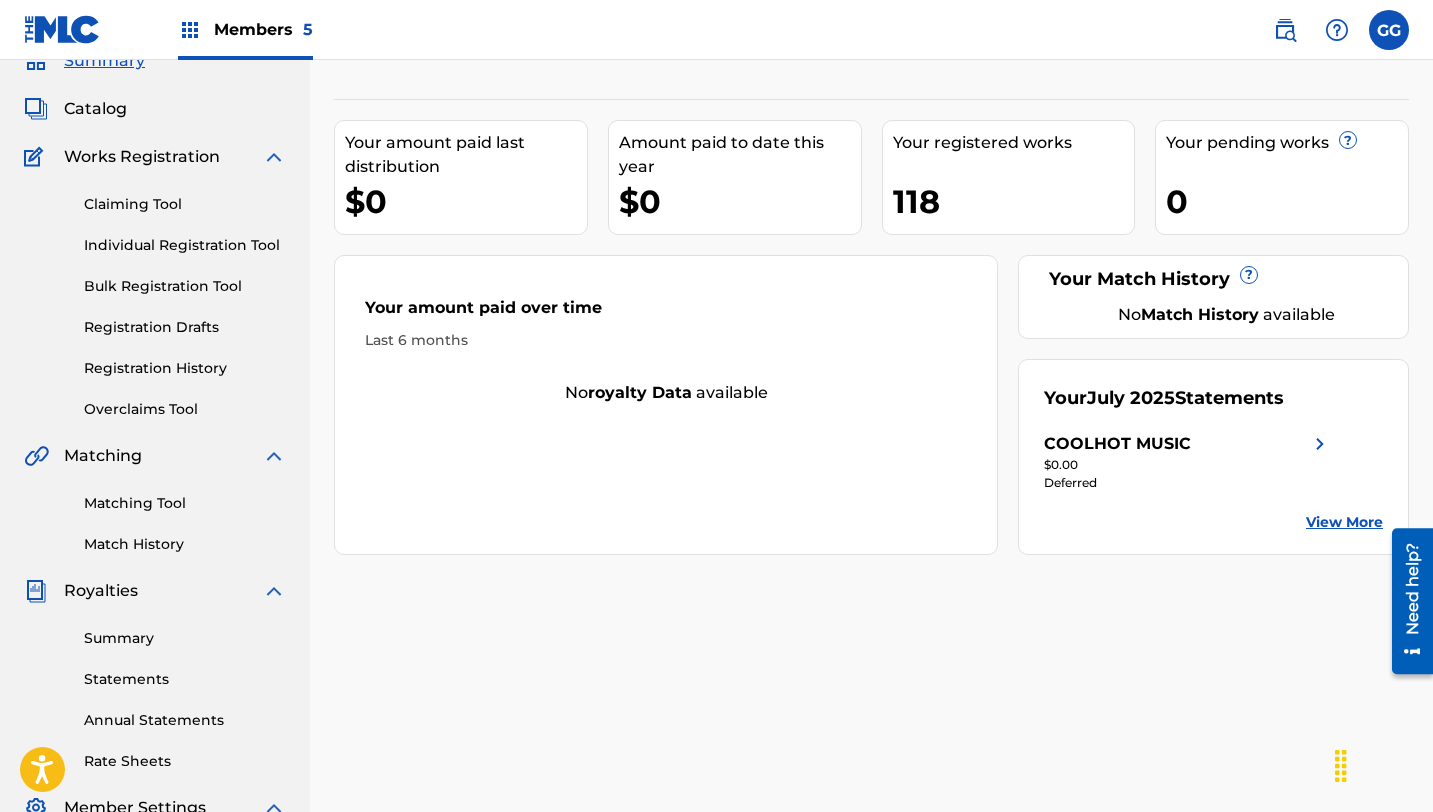 click on "View More" at bounding box center [1344, 522] 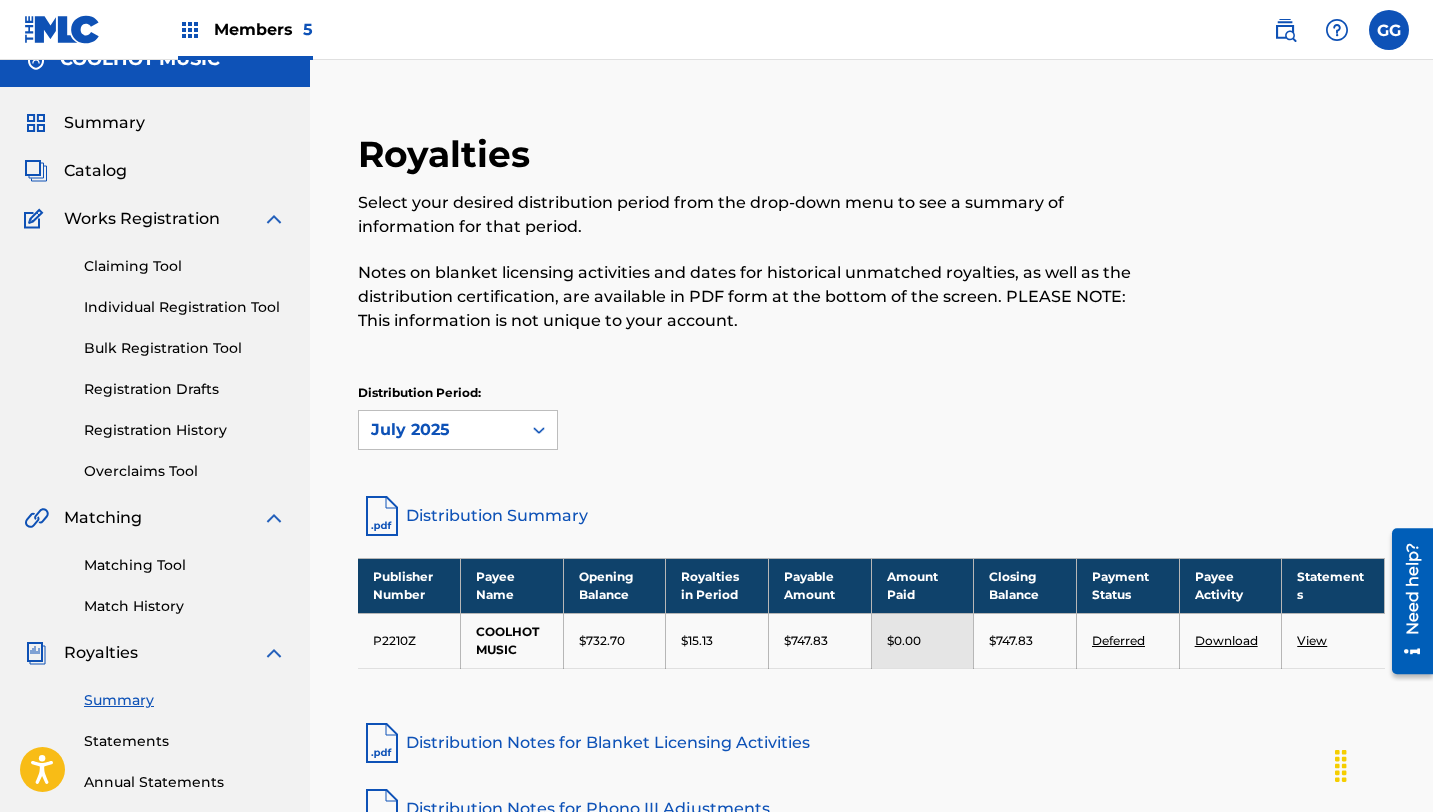scroll, scrollTop: 0, scrollLeft: 0, axis: both 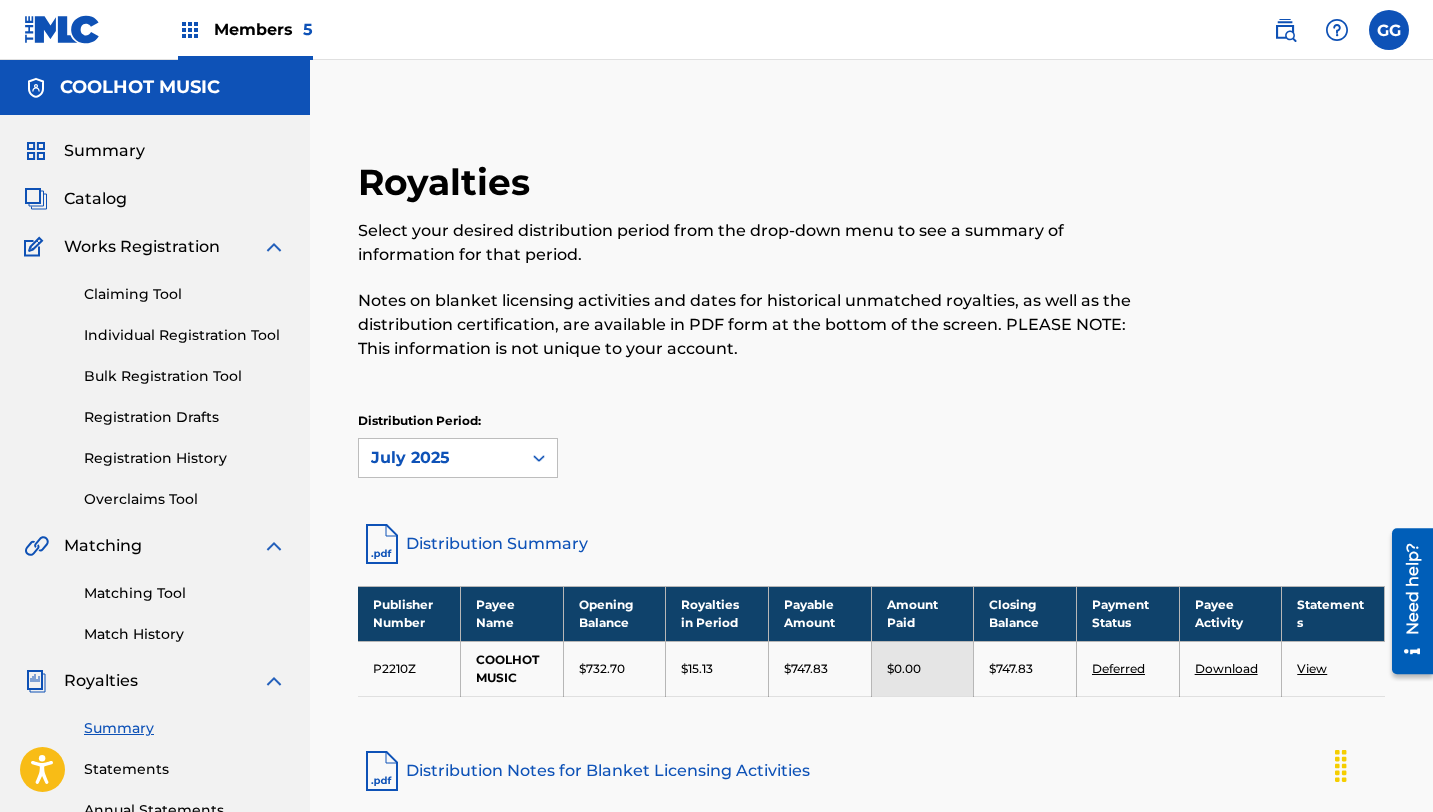 click on "Members    5" at bounding box center [263, 29] 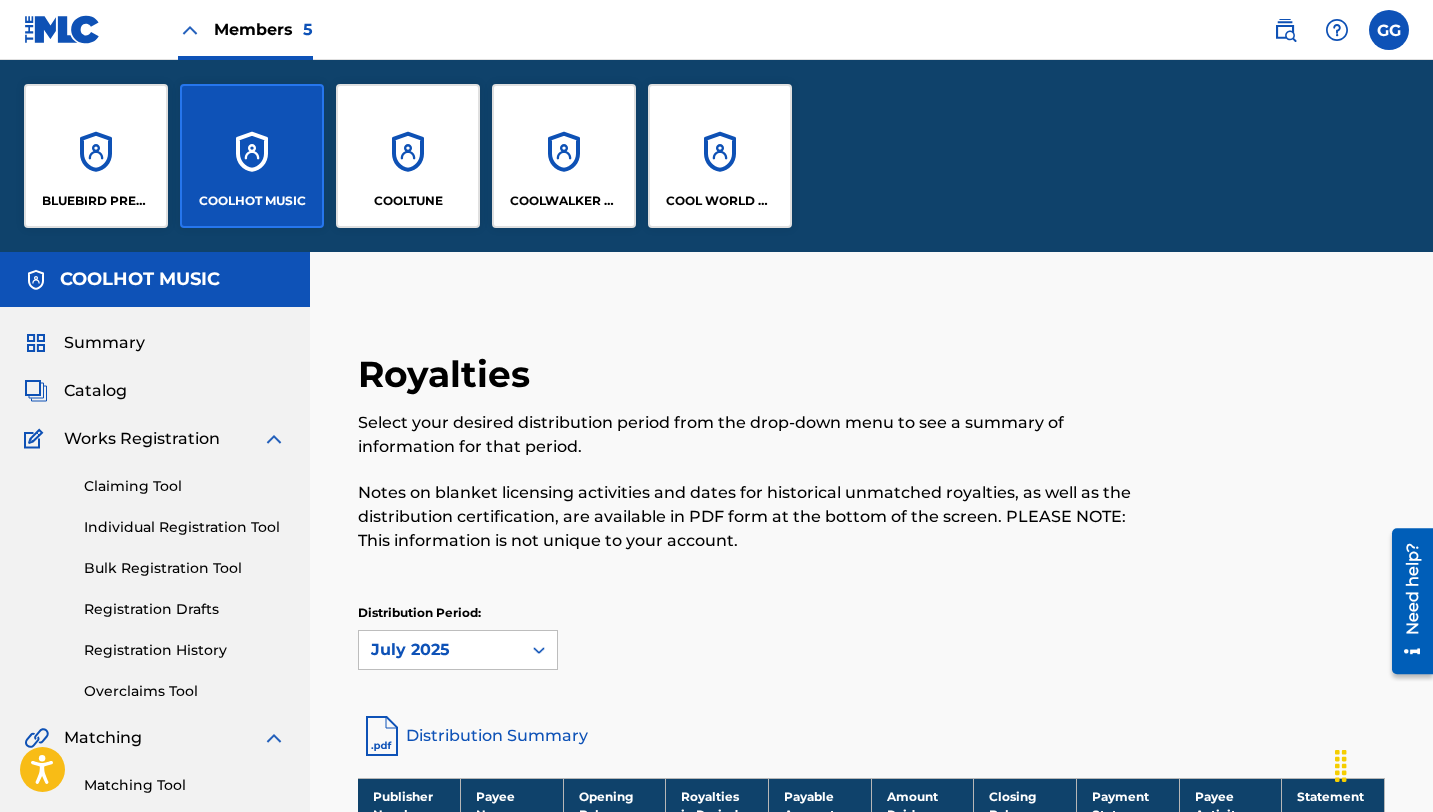 click on "COOLTUNE" at bounding box center [408, 201] 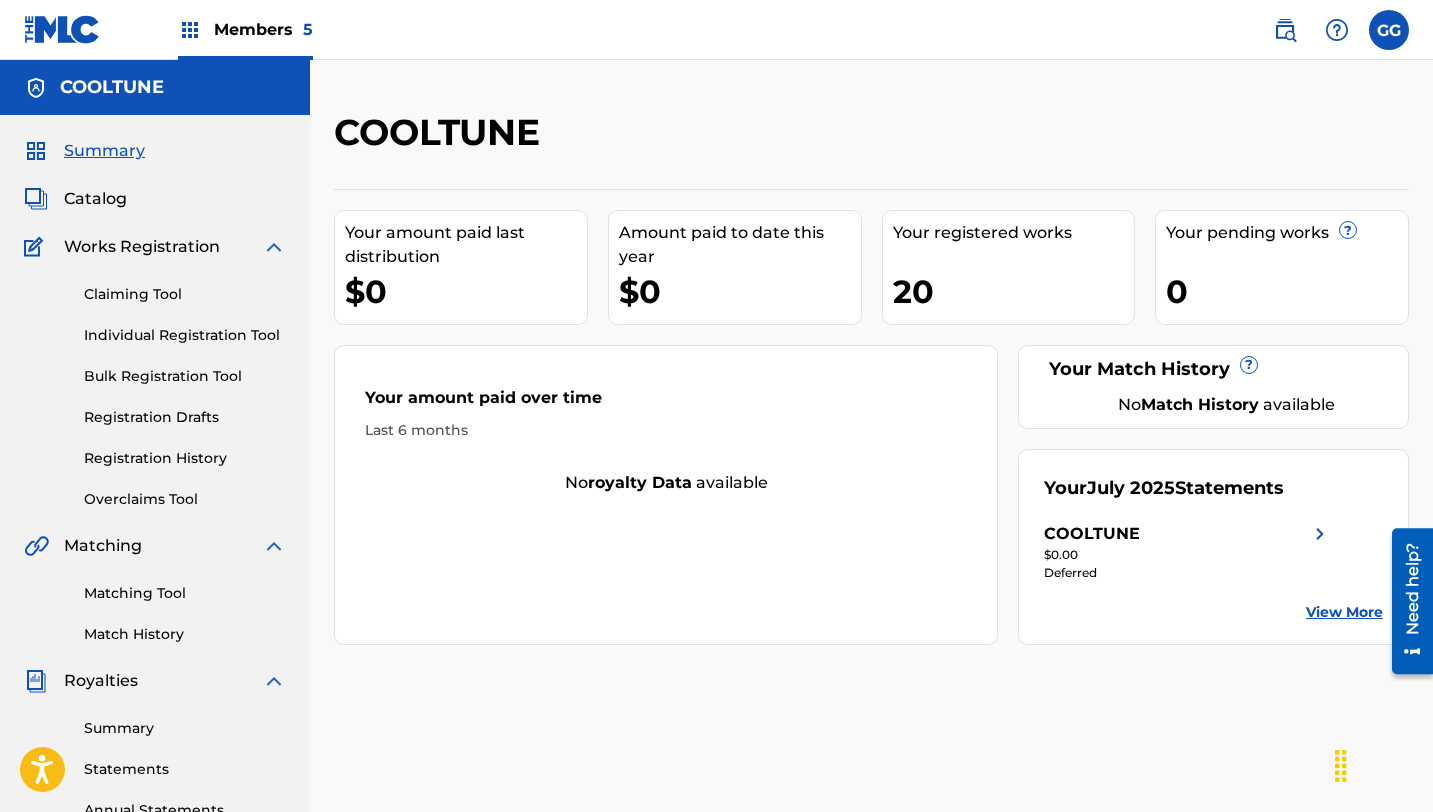 click on "View More" at bounding box center (1344, 612) 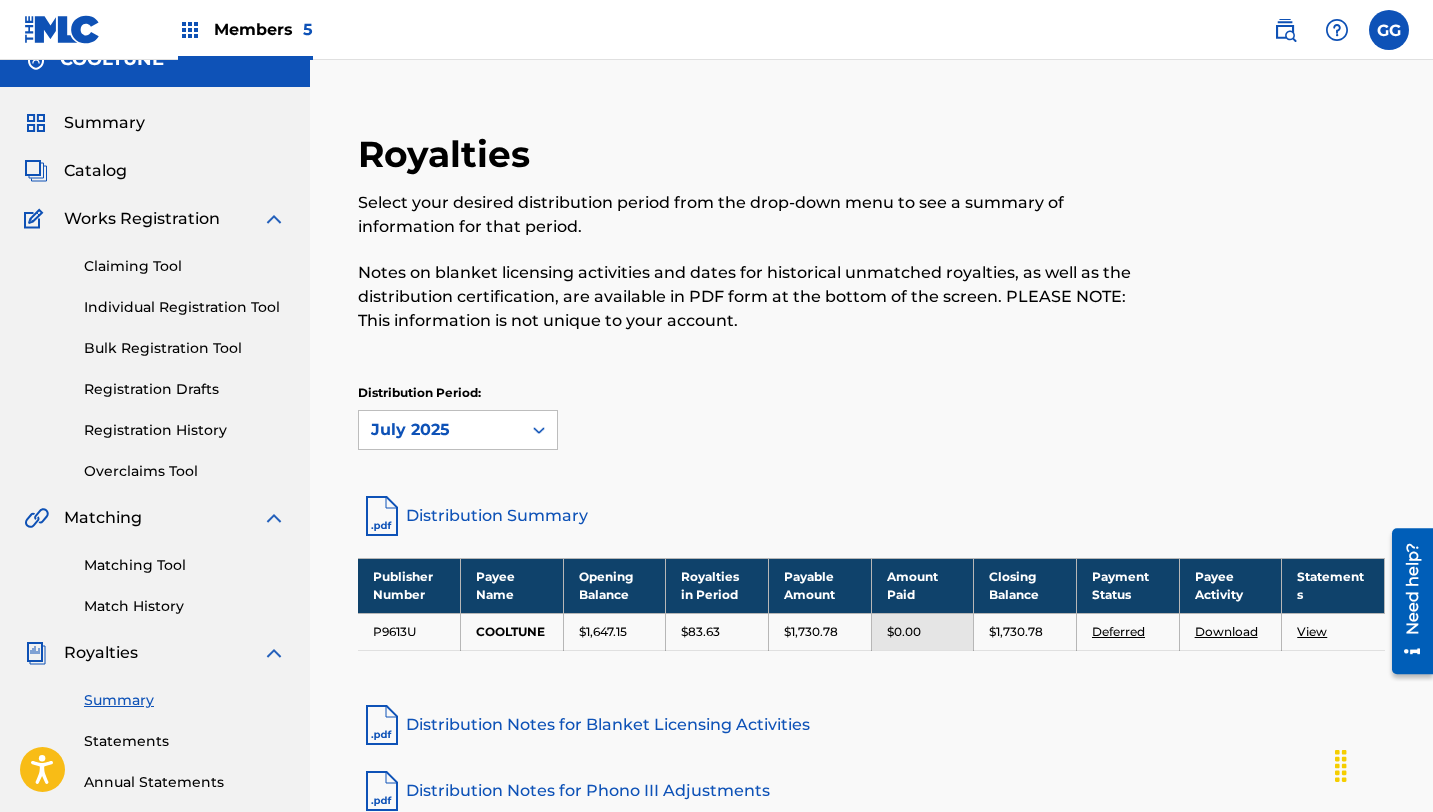 scroll, scrollTop: 36, scrollLeft: 0, axis: vertical 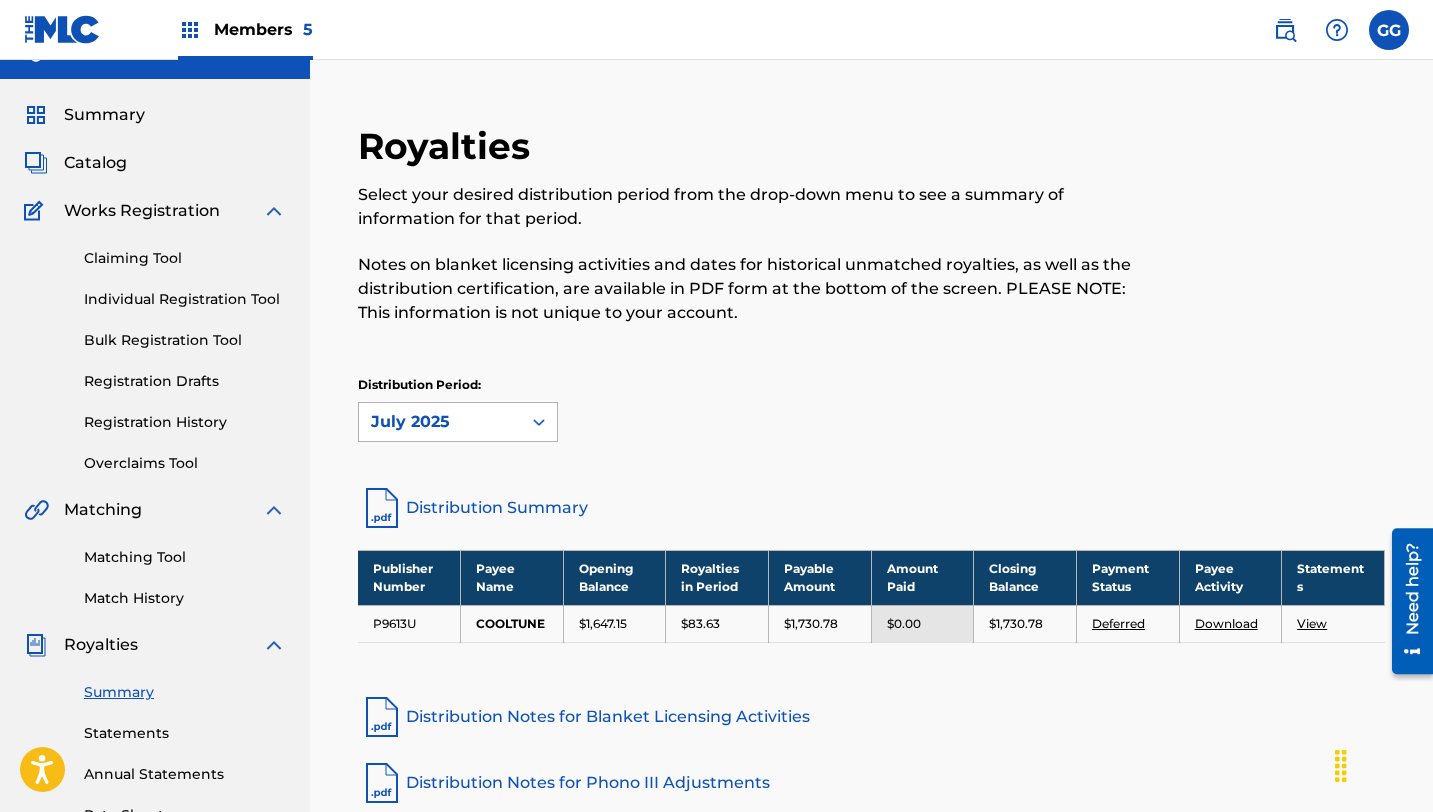 click 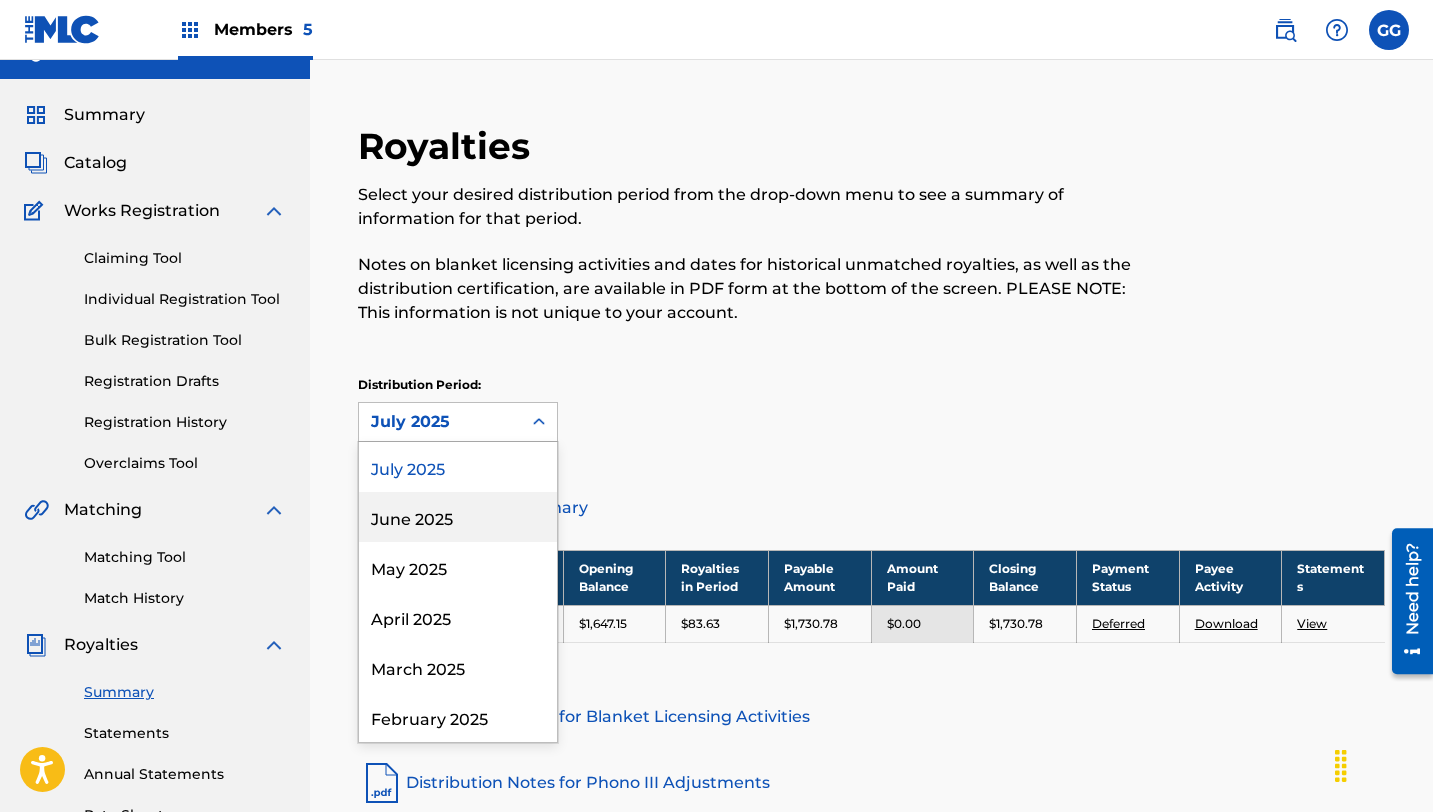 click on "June 2025" at bounding box center (458, 517) 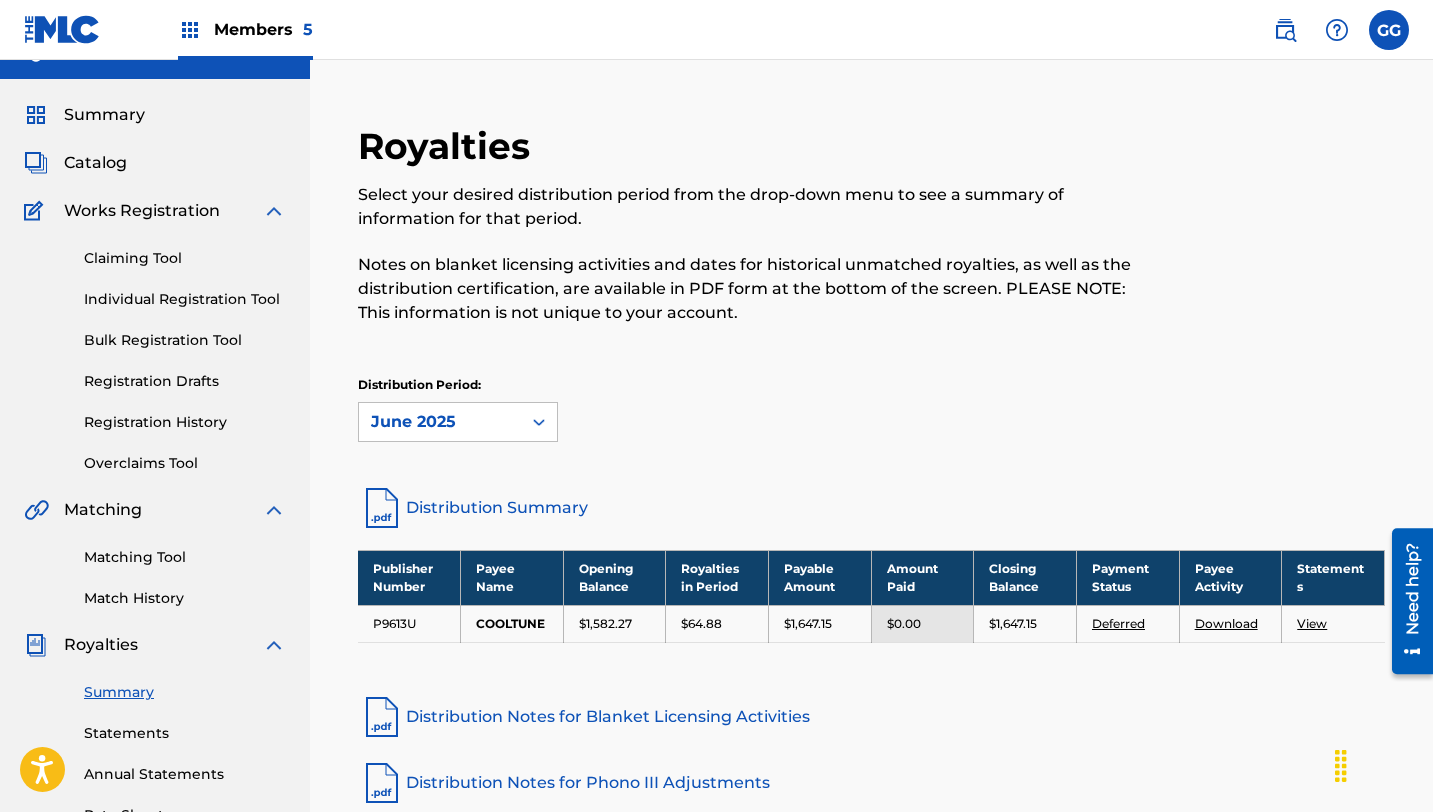 click on "Members    5" at bounding box center [245, 29] 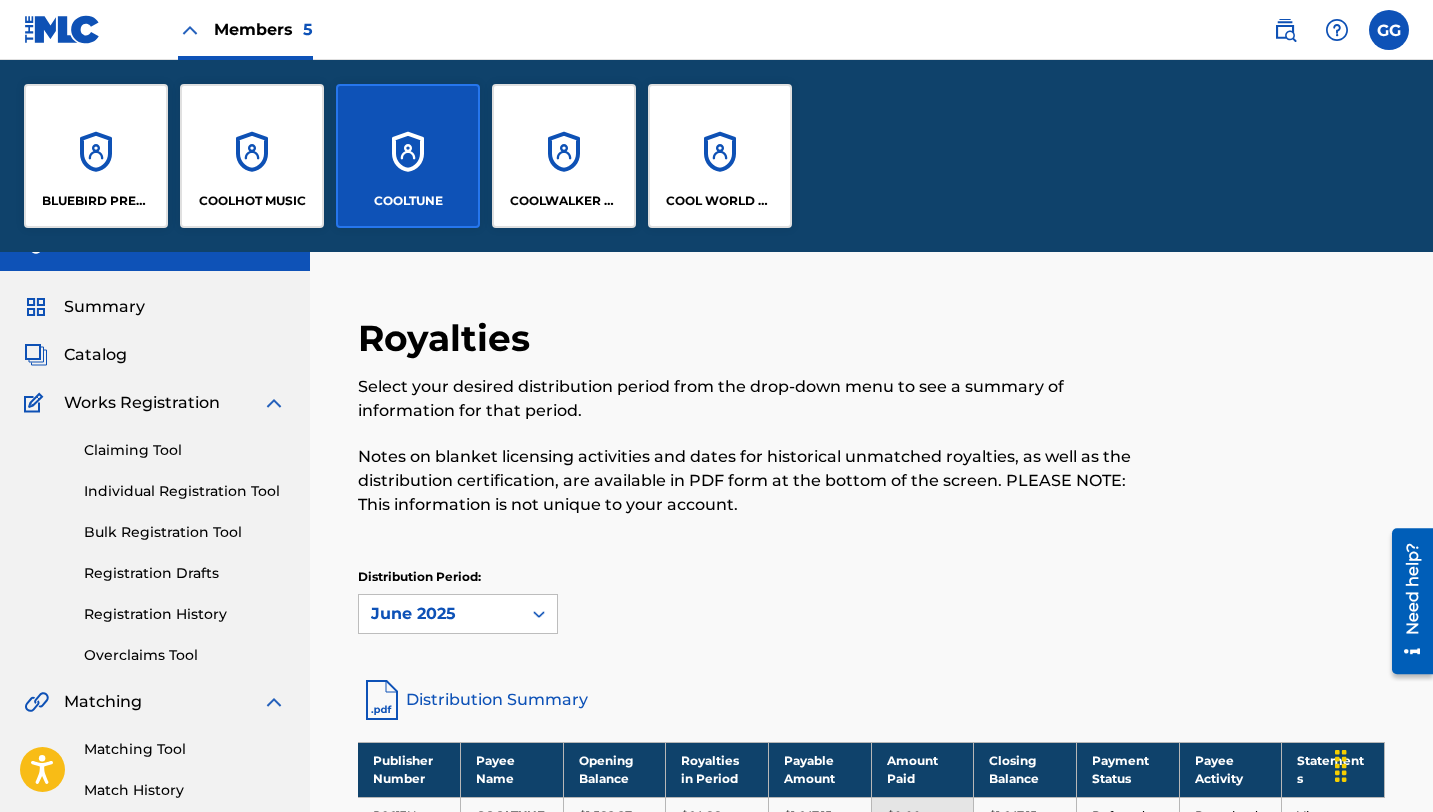 scroll, scrollTop: 228, scrollLeft: 0, axis: vertical 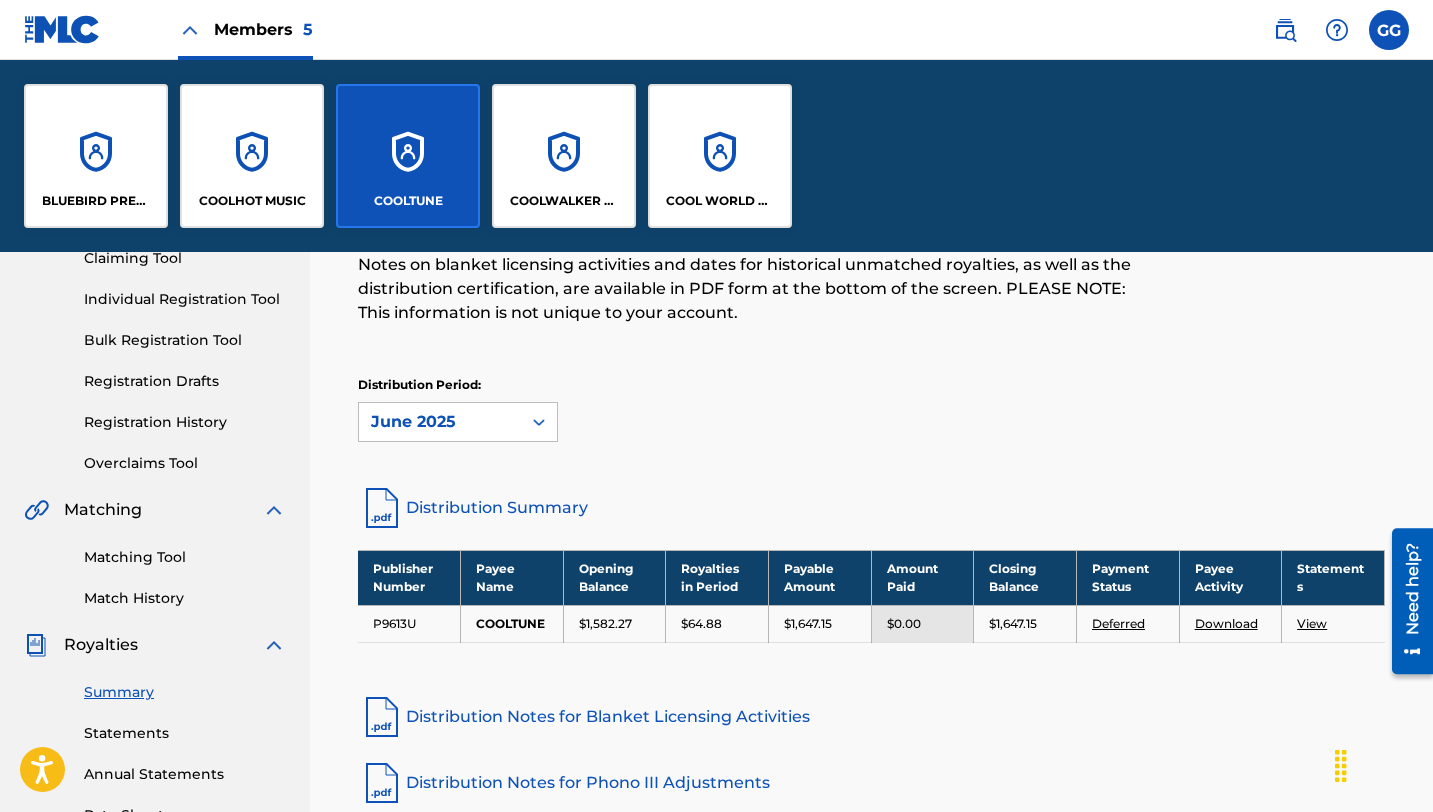 click on "COOLWALKER MUSIC PUBLISHING" at bounding box center [564, 156] 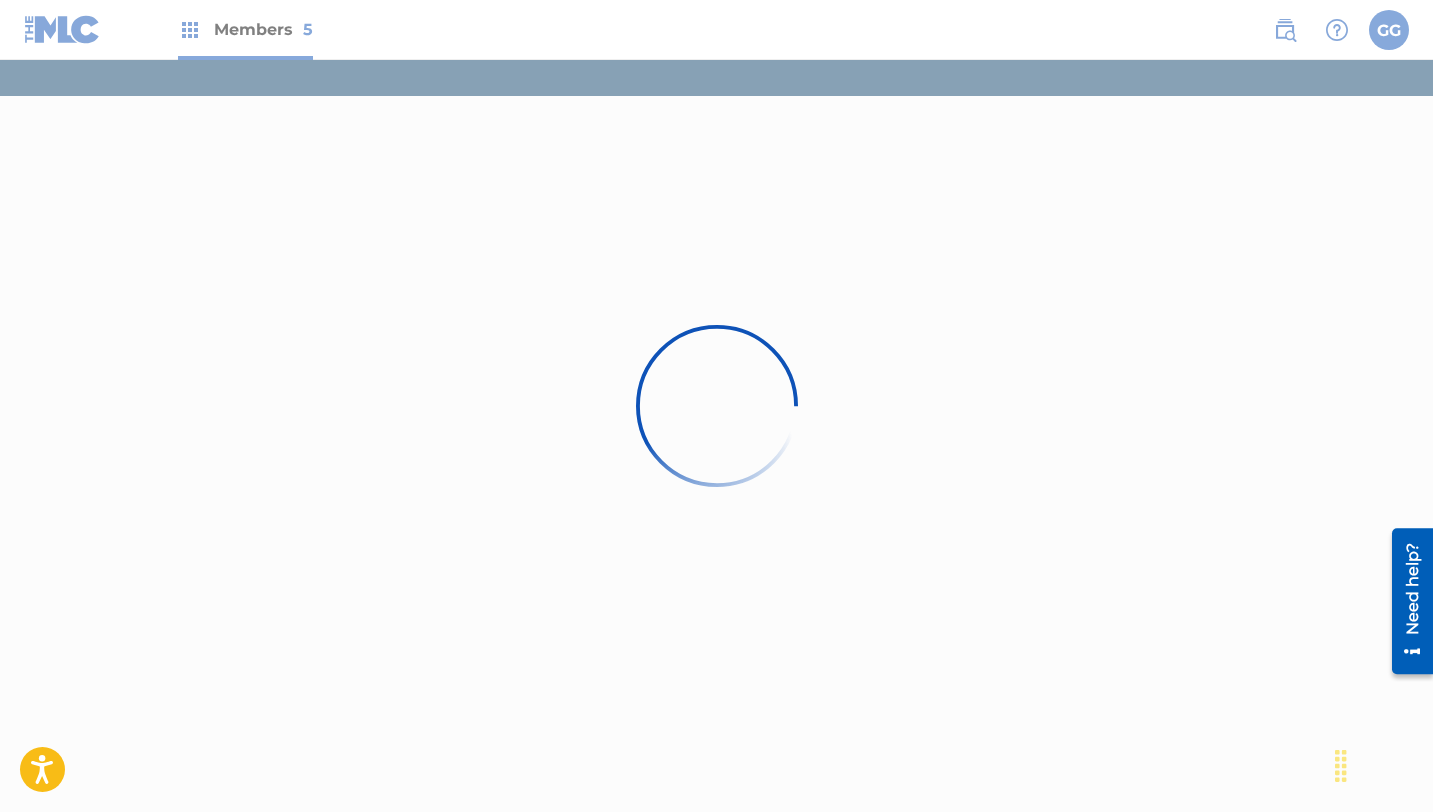 scroll, scrollTop: 0, scrollLeft: 0, axis: both 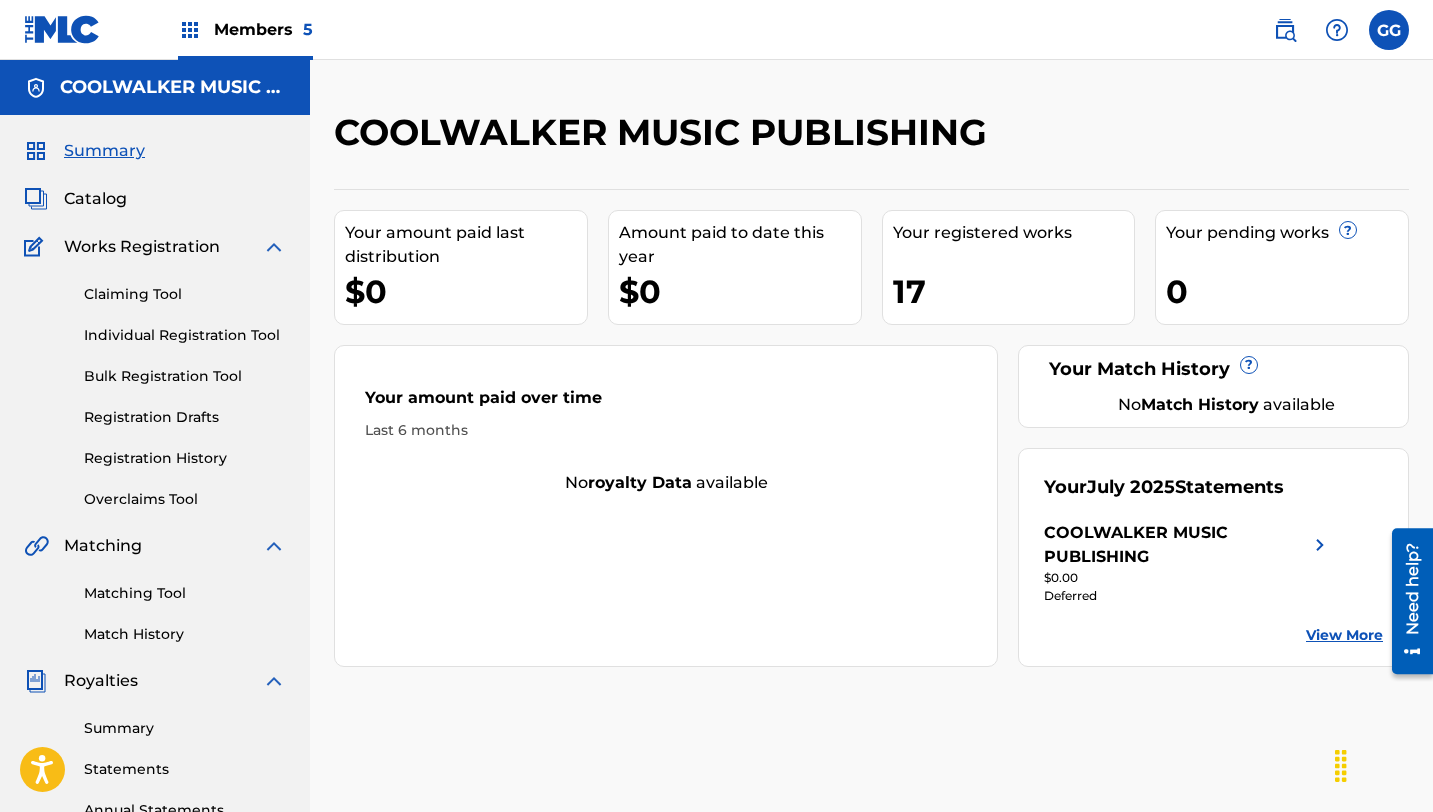 click on "View More" at bounding box center [1344, 635] 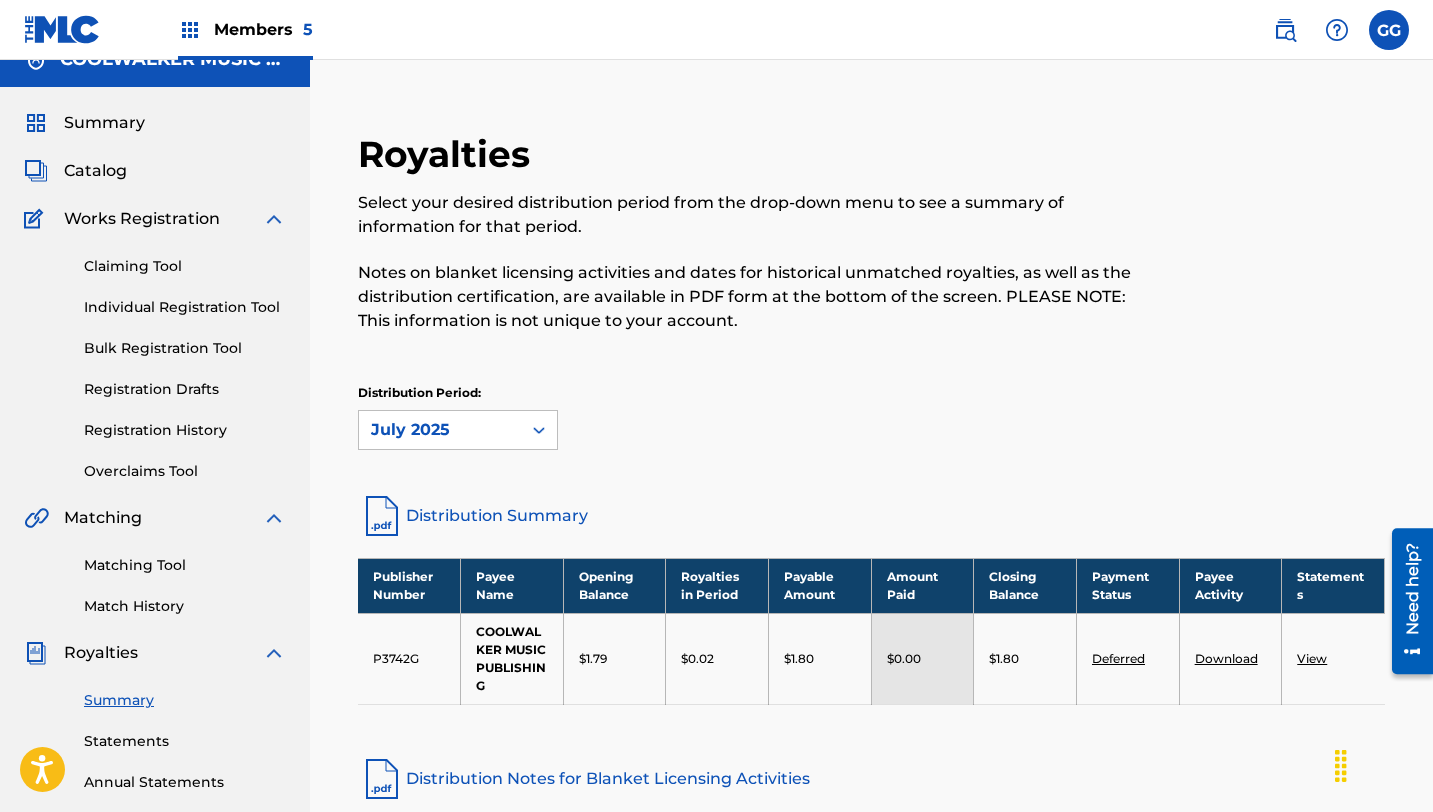 scroll, scrollTop: 0, scrollLeft: 0, axis: both 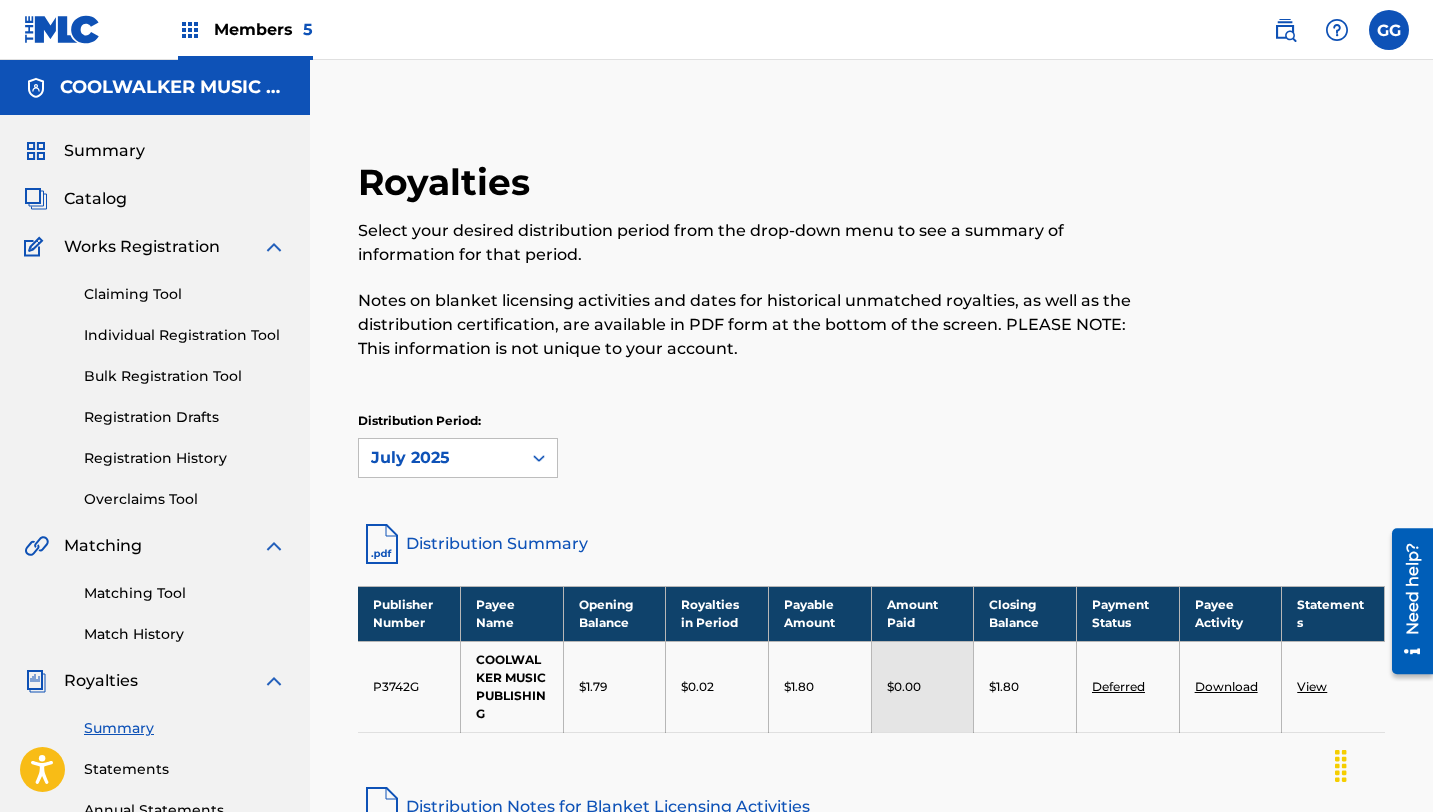click on "Members    5" at bounding box center (263, 29) 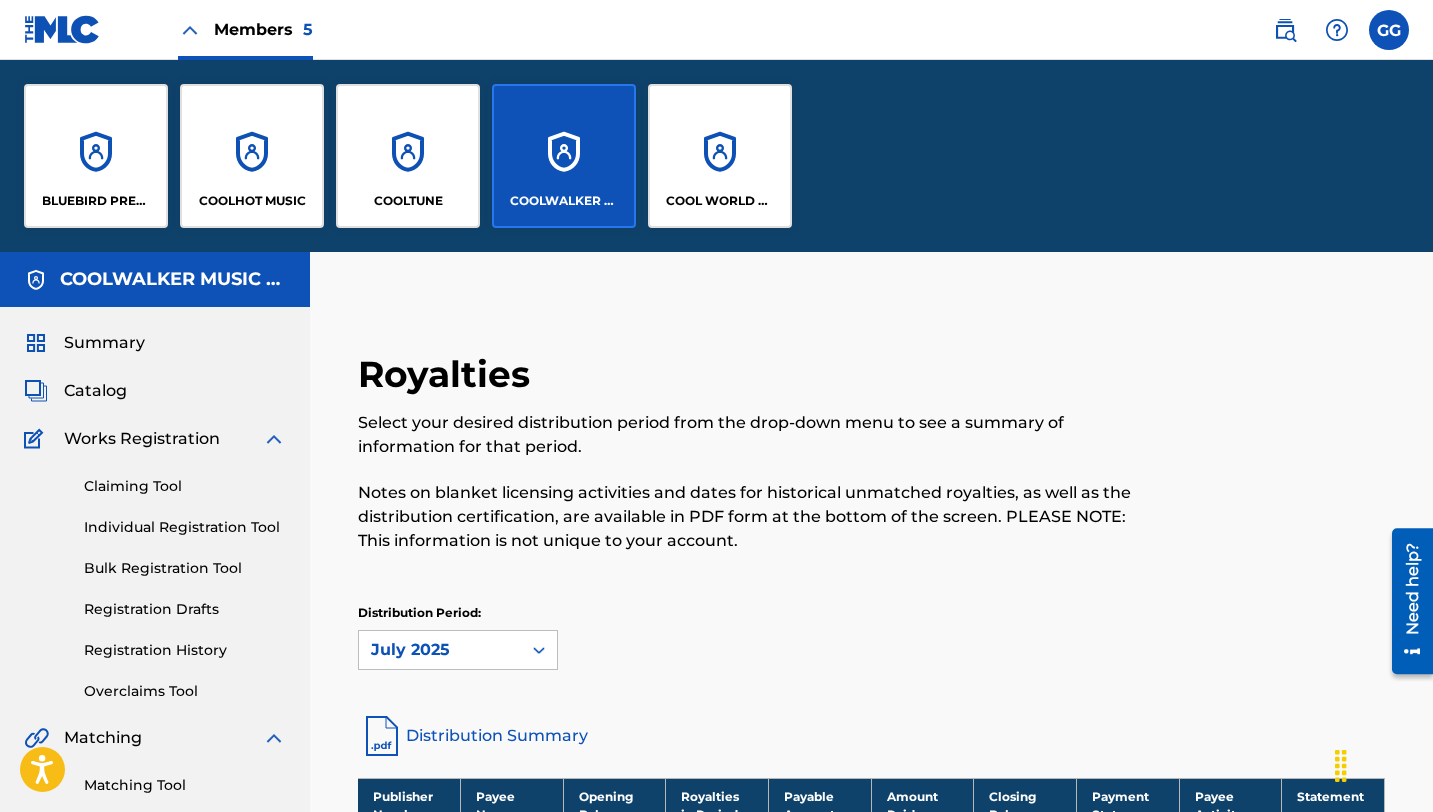 click on "COOL WORLD CO" at bounding box center [720, 201] 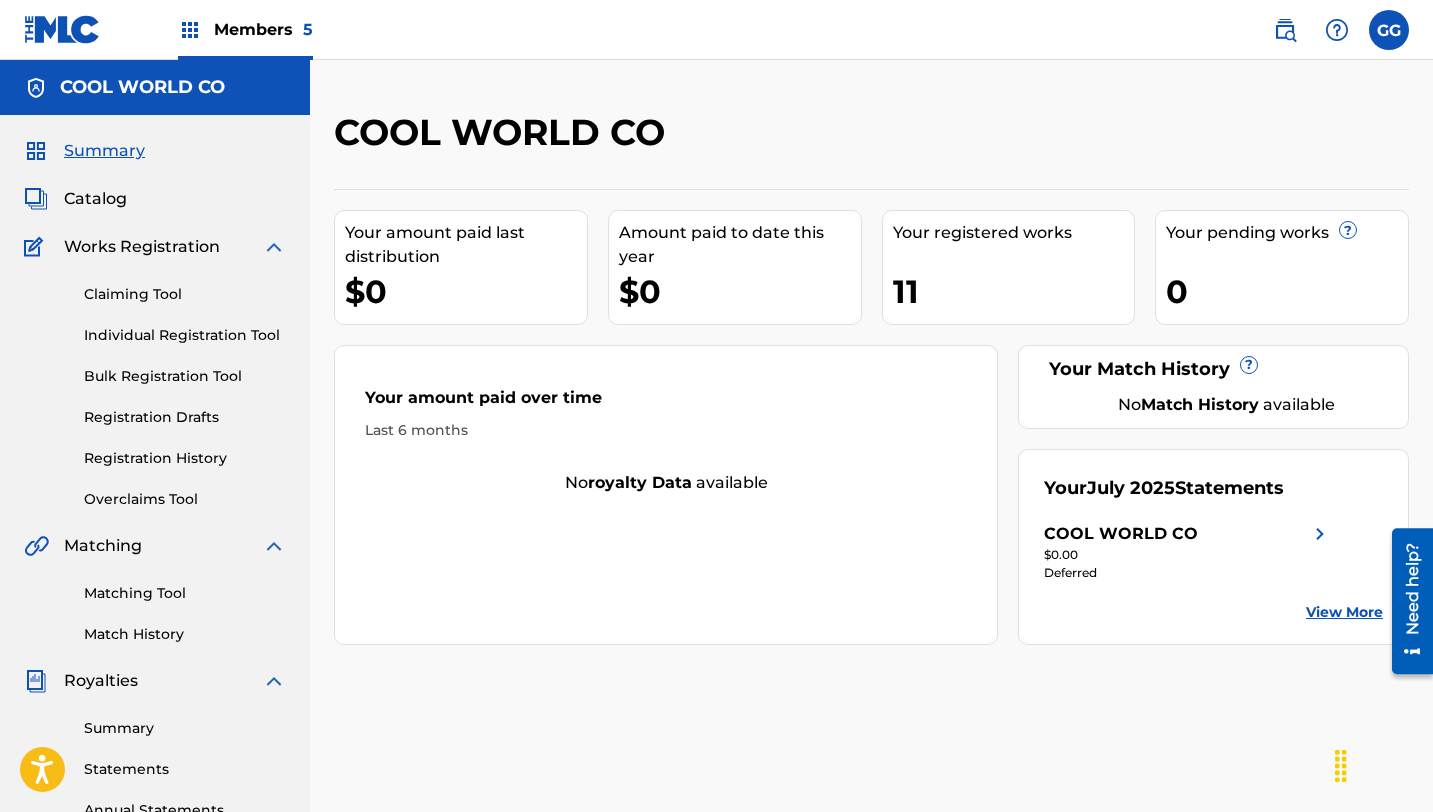 click on "View More" at bounding box center (1344, 612) 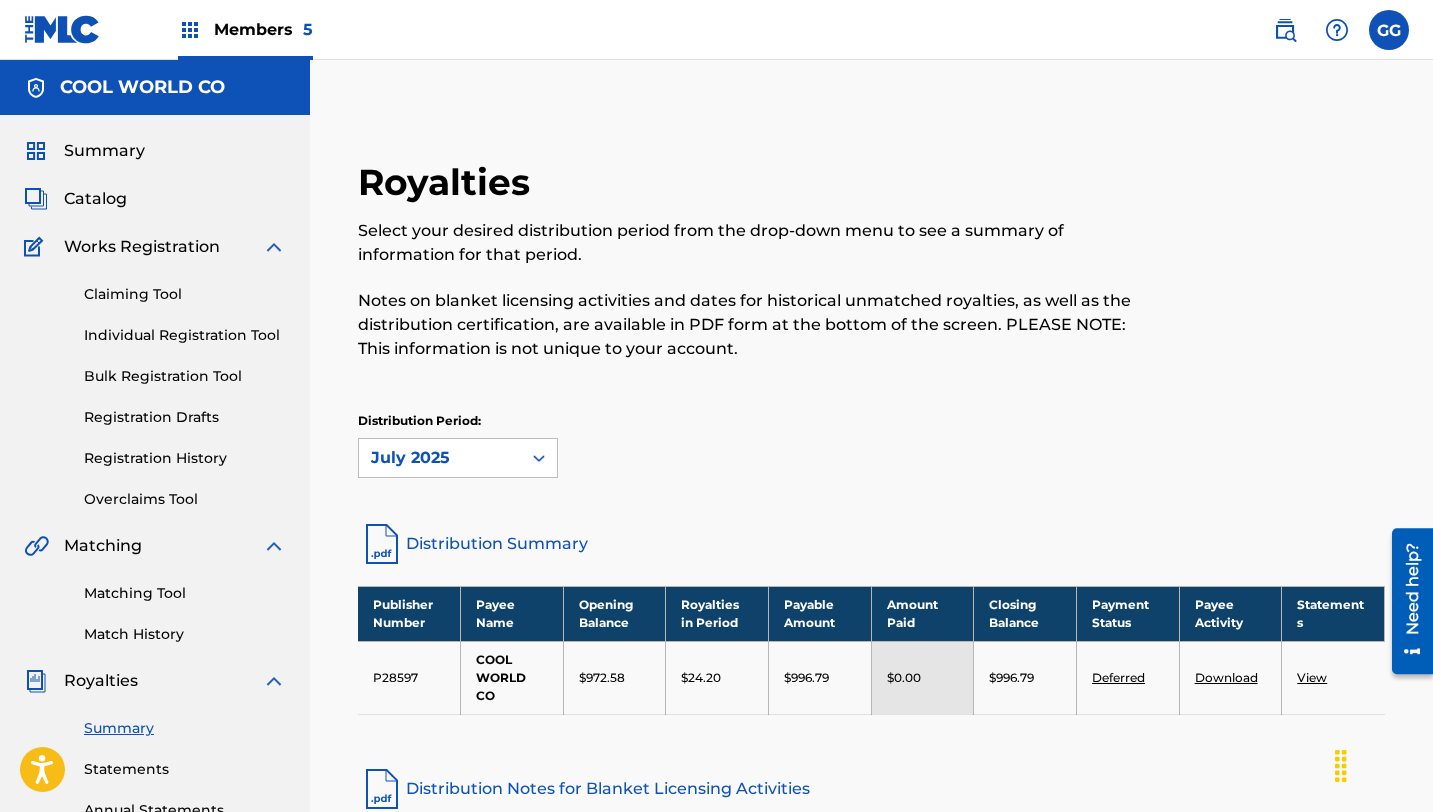 click on "Members    5" at bounding box center (263, 29) 